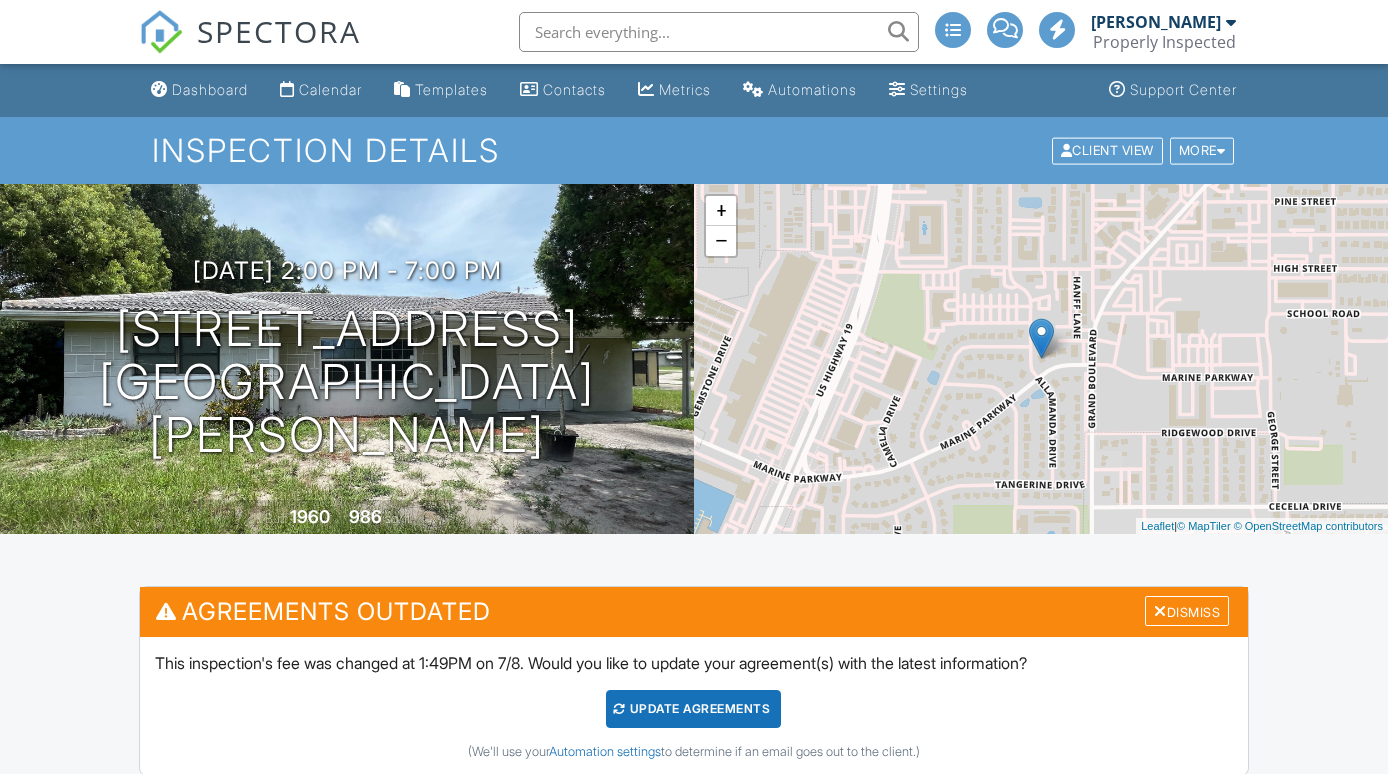 scroll, scrollTop: 535, scrollLeft: 0, axis: vertical 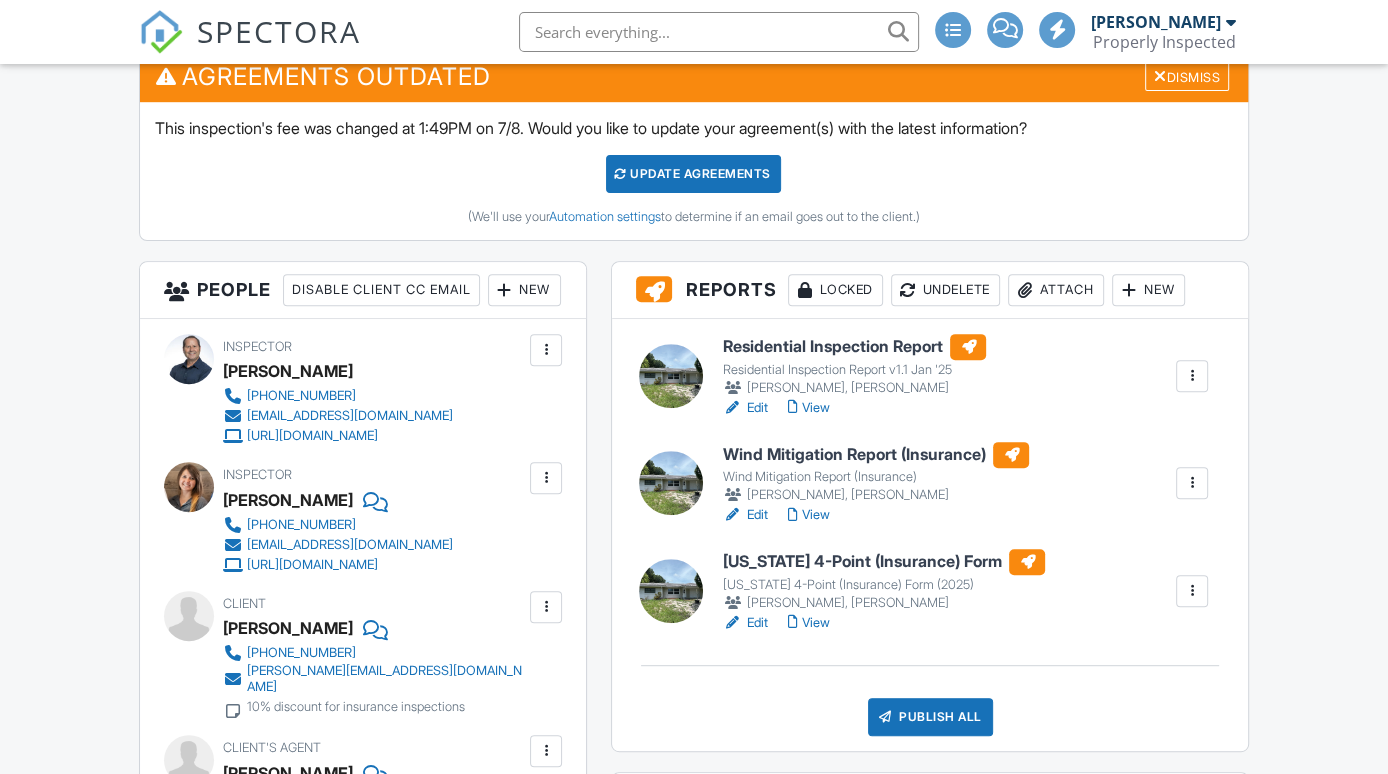 click on "View" at bounding box center [808, 515] 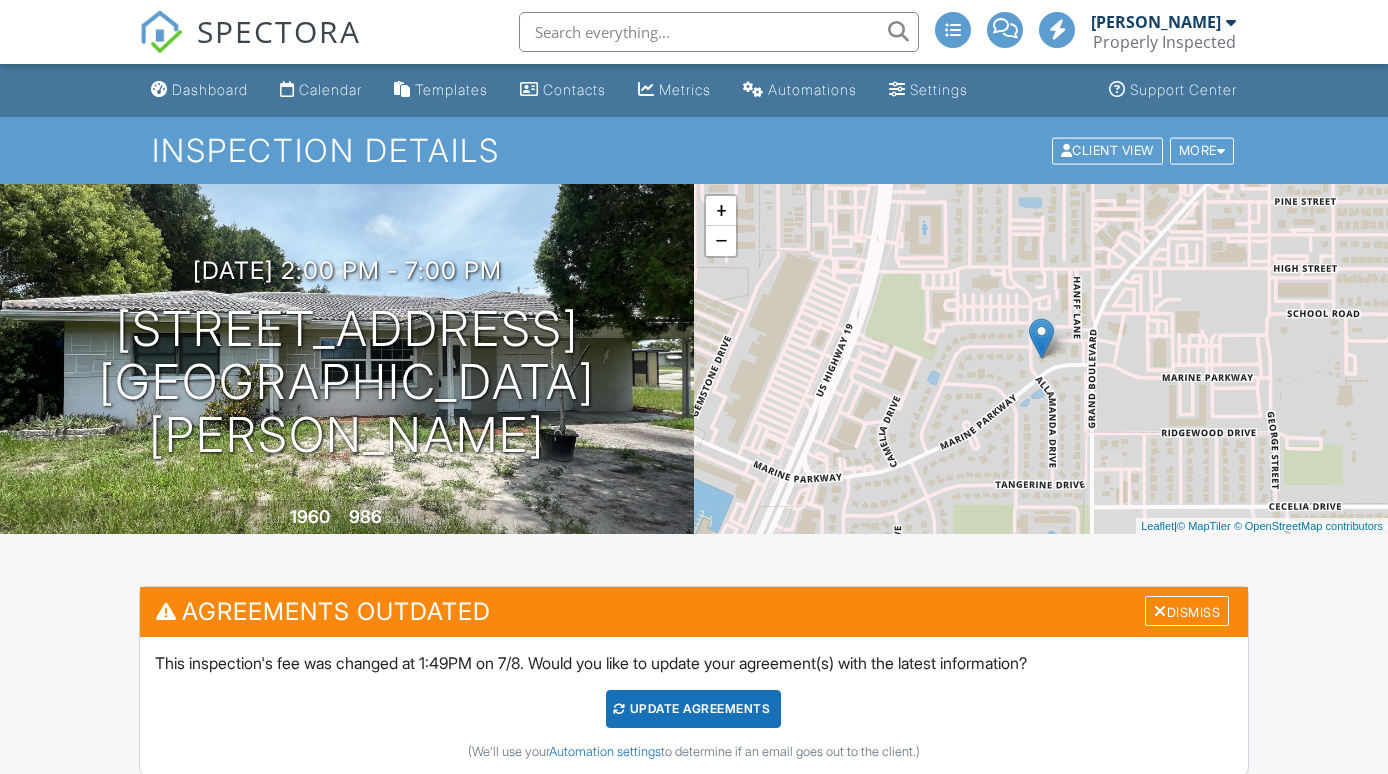 click at bounding box center (546, 1013) 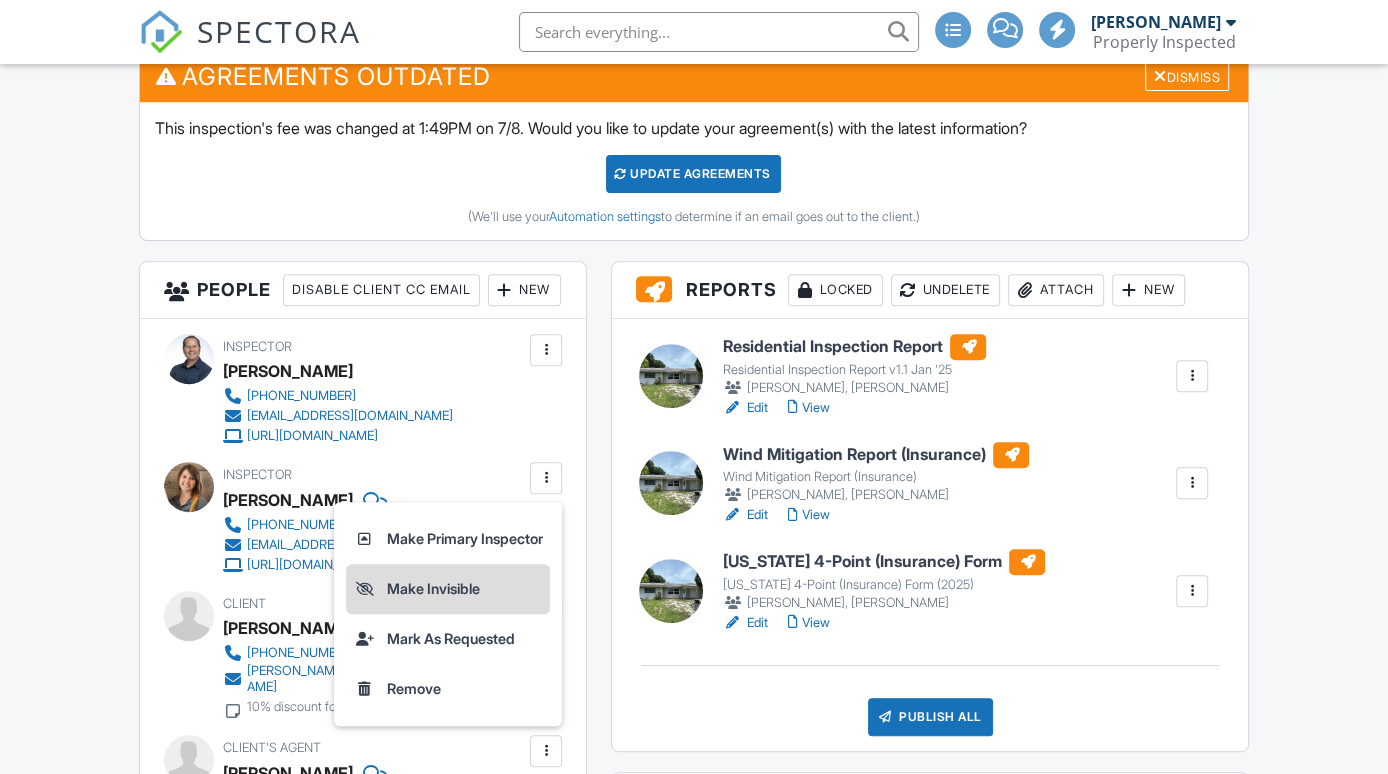 scroll, scrollTop: 535, scrollLeft: 0, axis: vertical 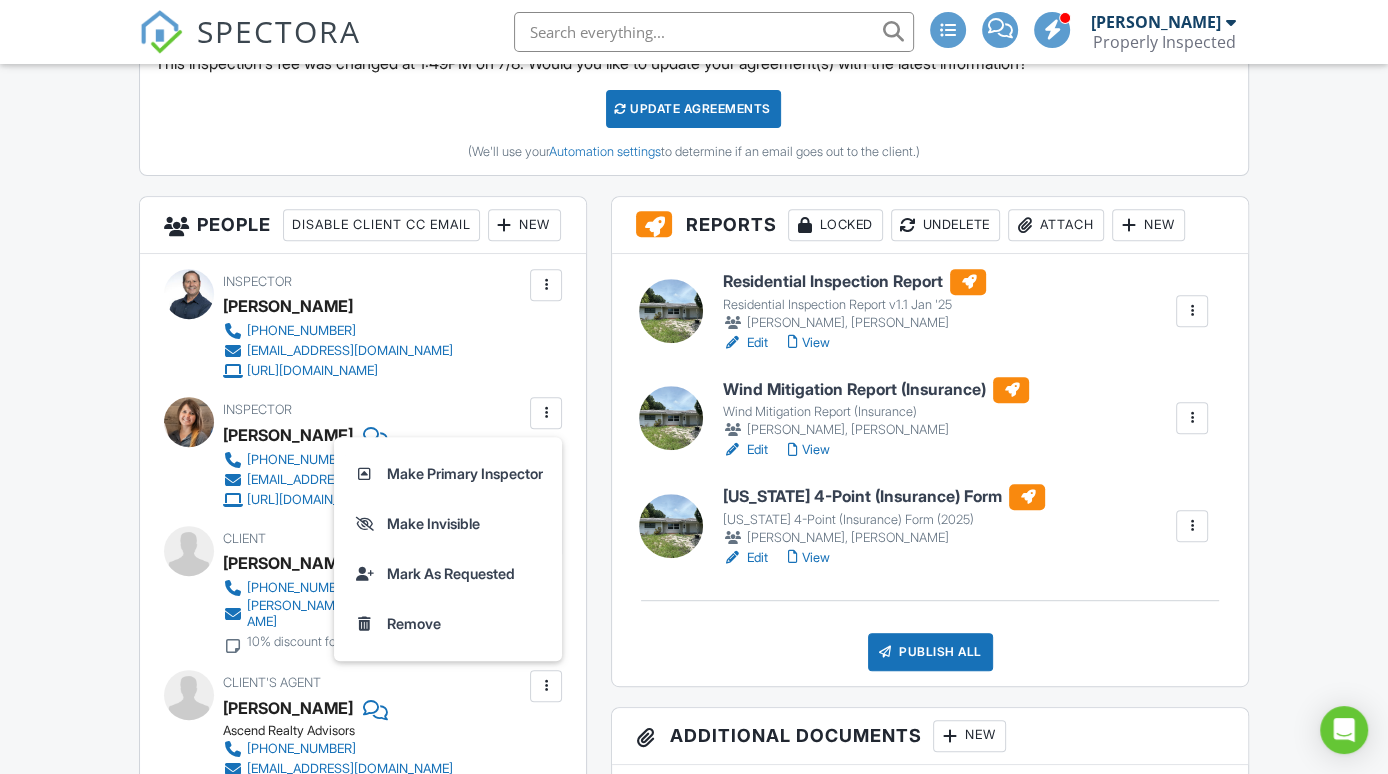click on "Remove" at bounding box center (448, 624) 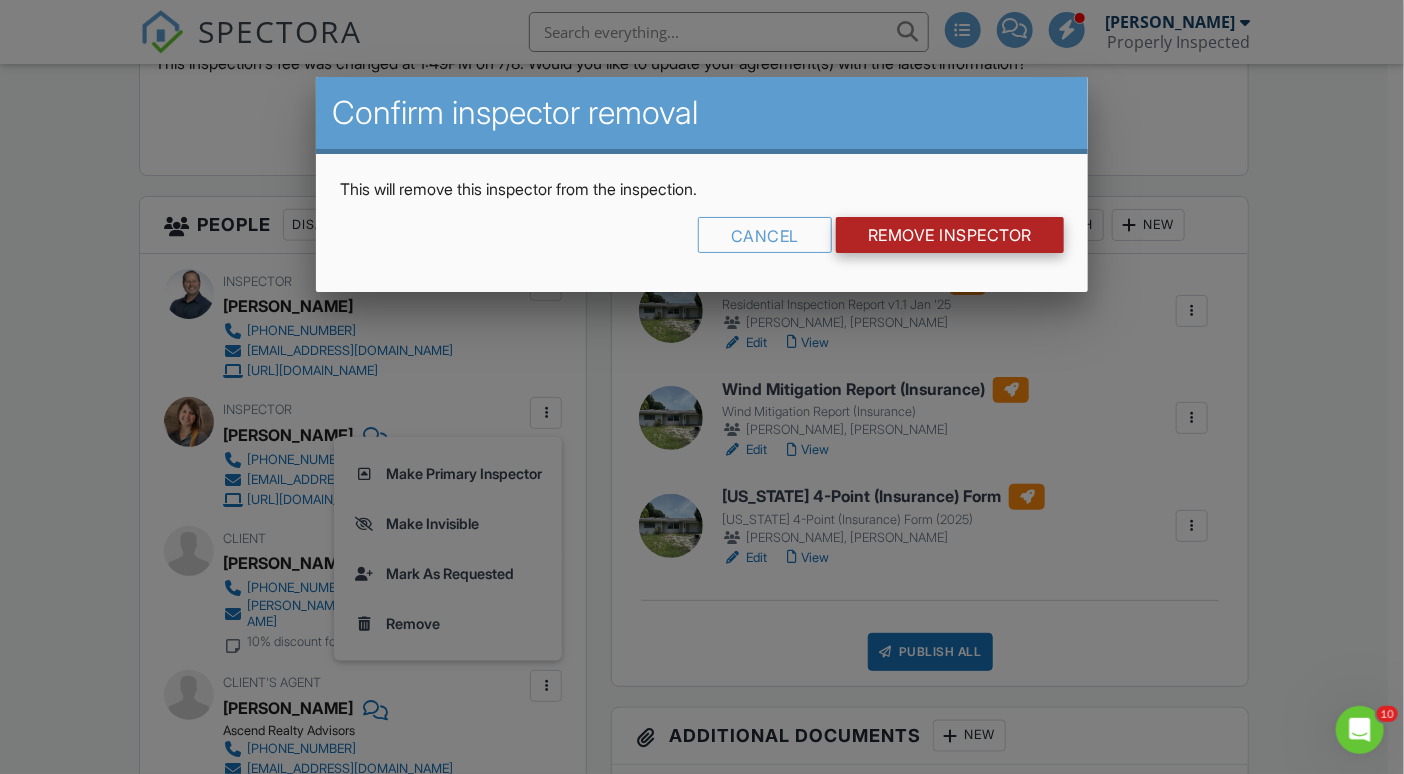 scroll, scrollTop: 0, scrollLeft: 0, axis: both 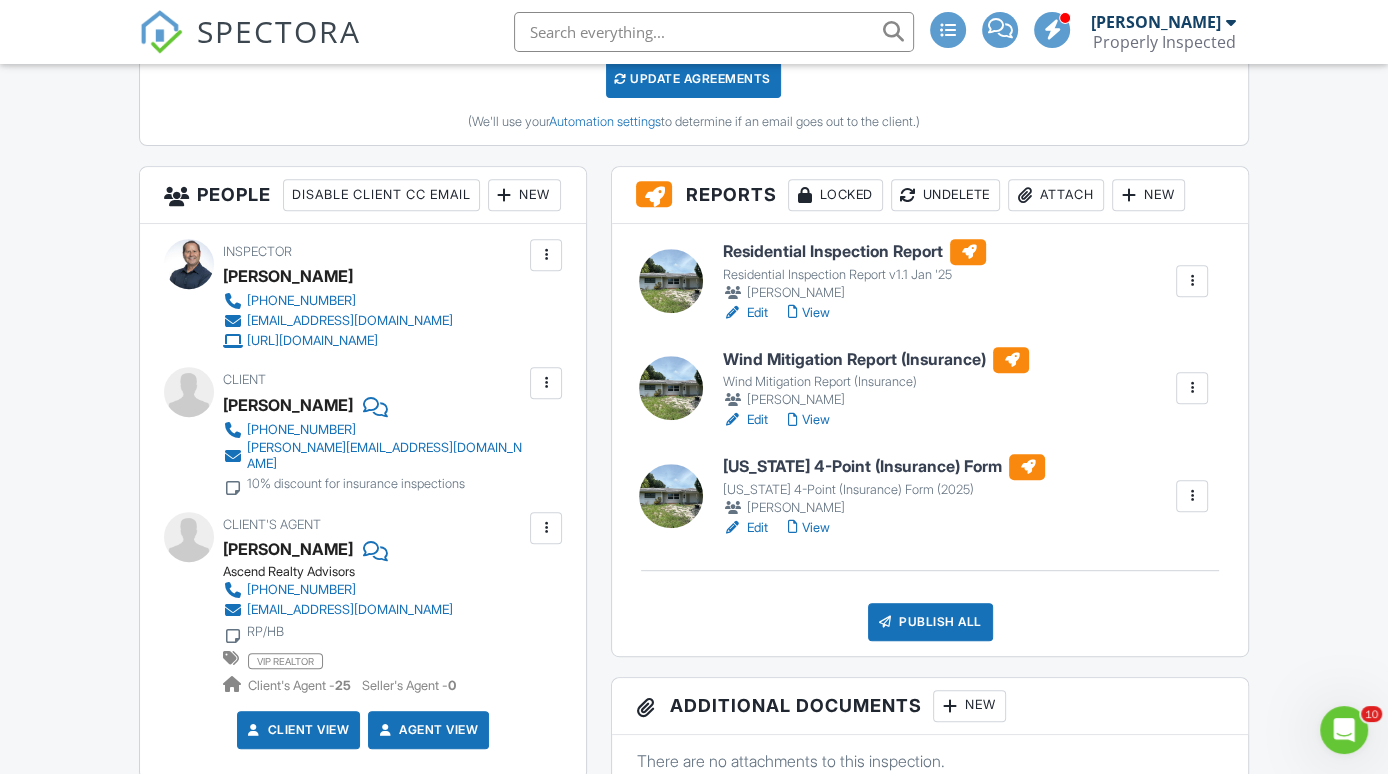click on "View" at bounding box center (808, 528) 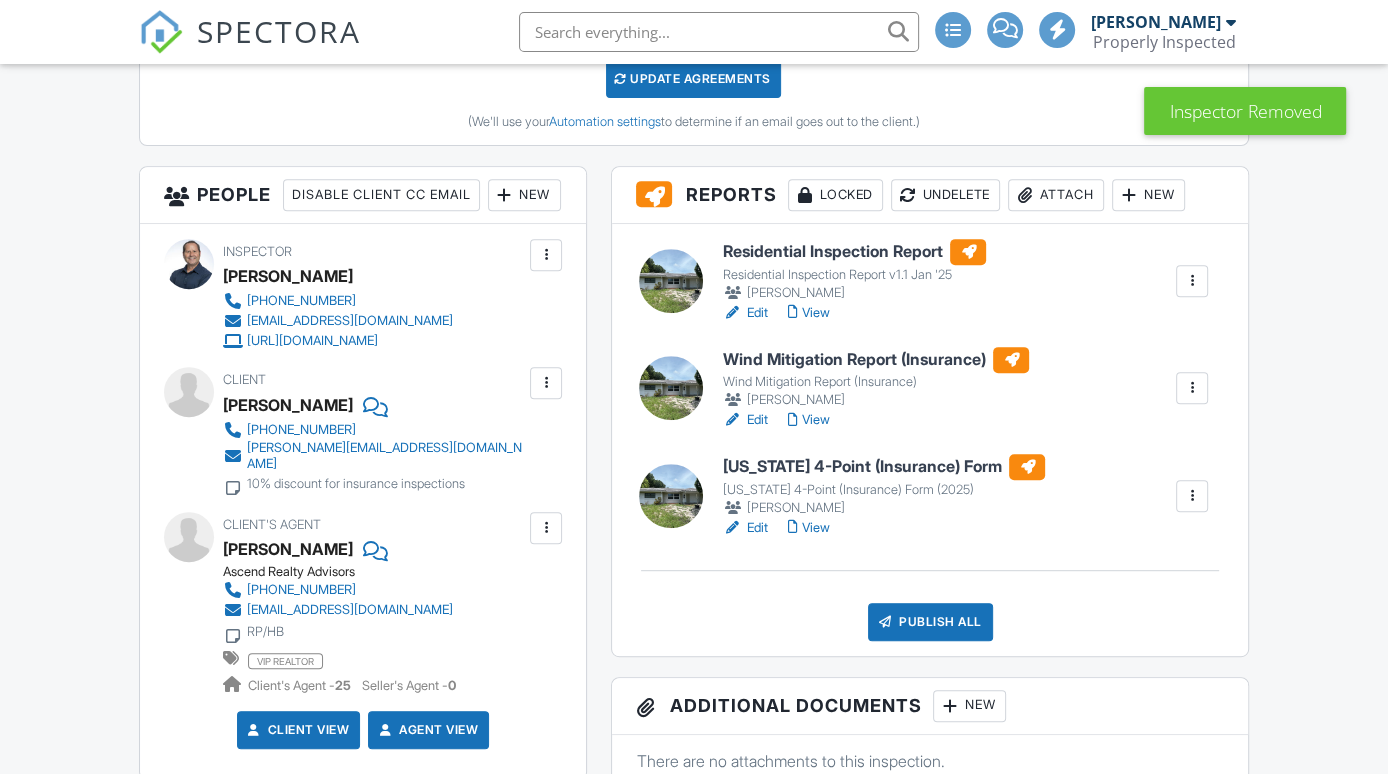 click on "Edit" at bounding box center [744, 313] 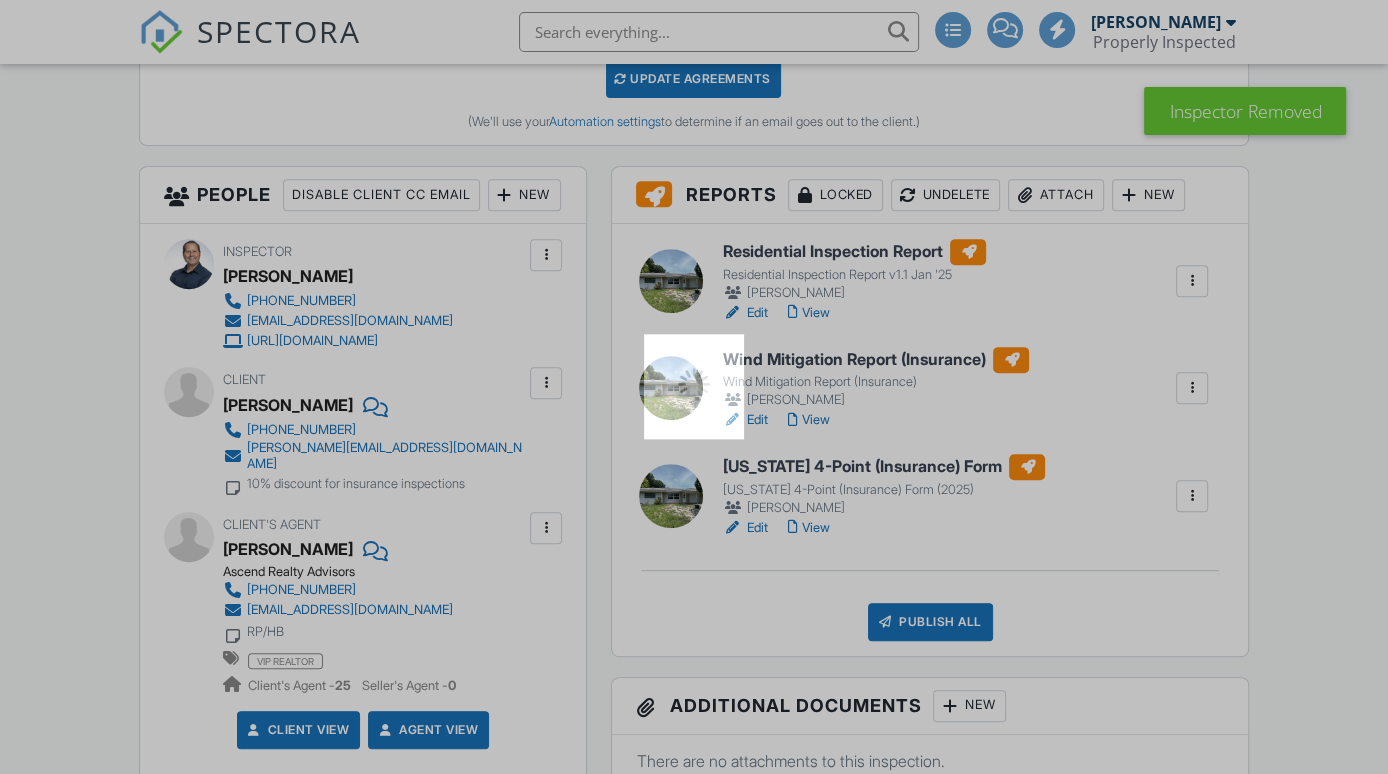 scroll, scrollTop: 0, scrollLeft: 0, axis: both 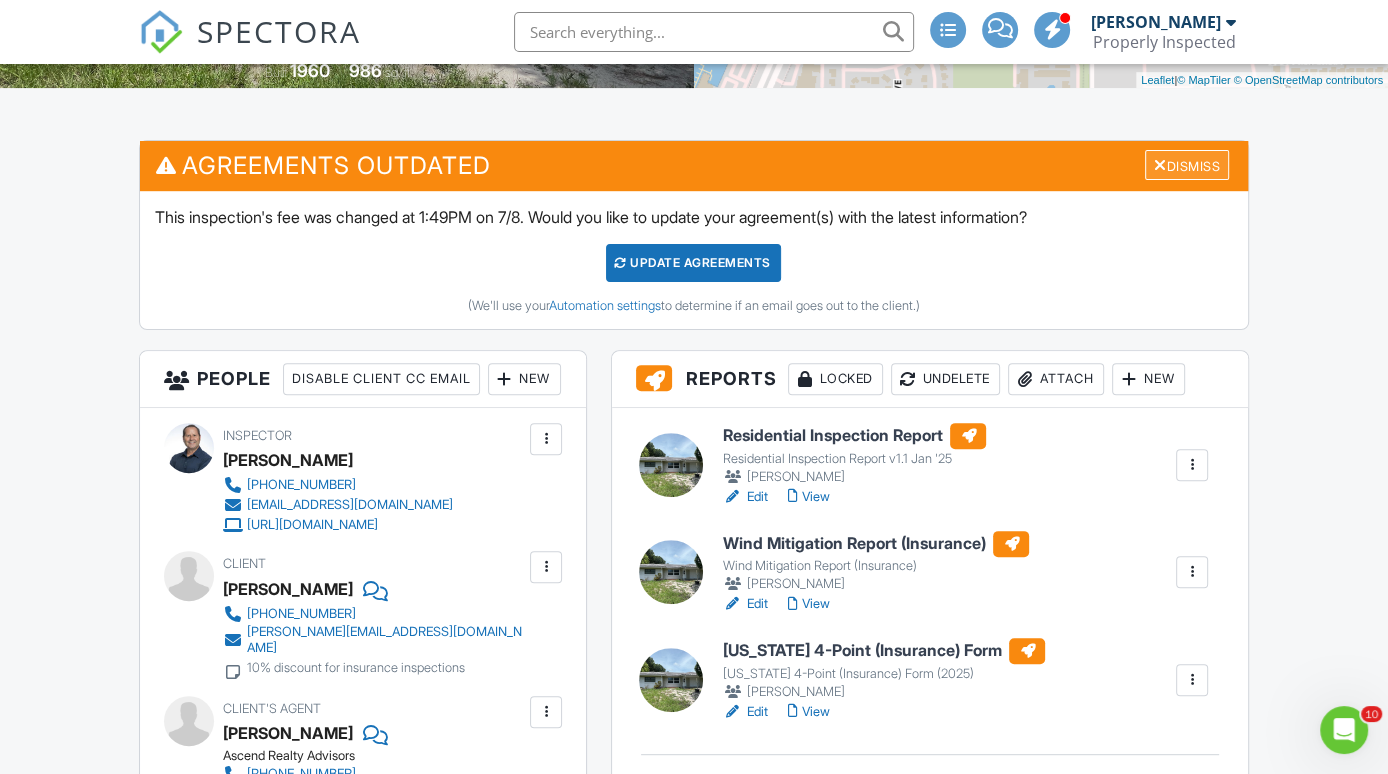 click on "Dismiss" at bounding box center [1187, 165] 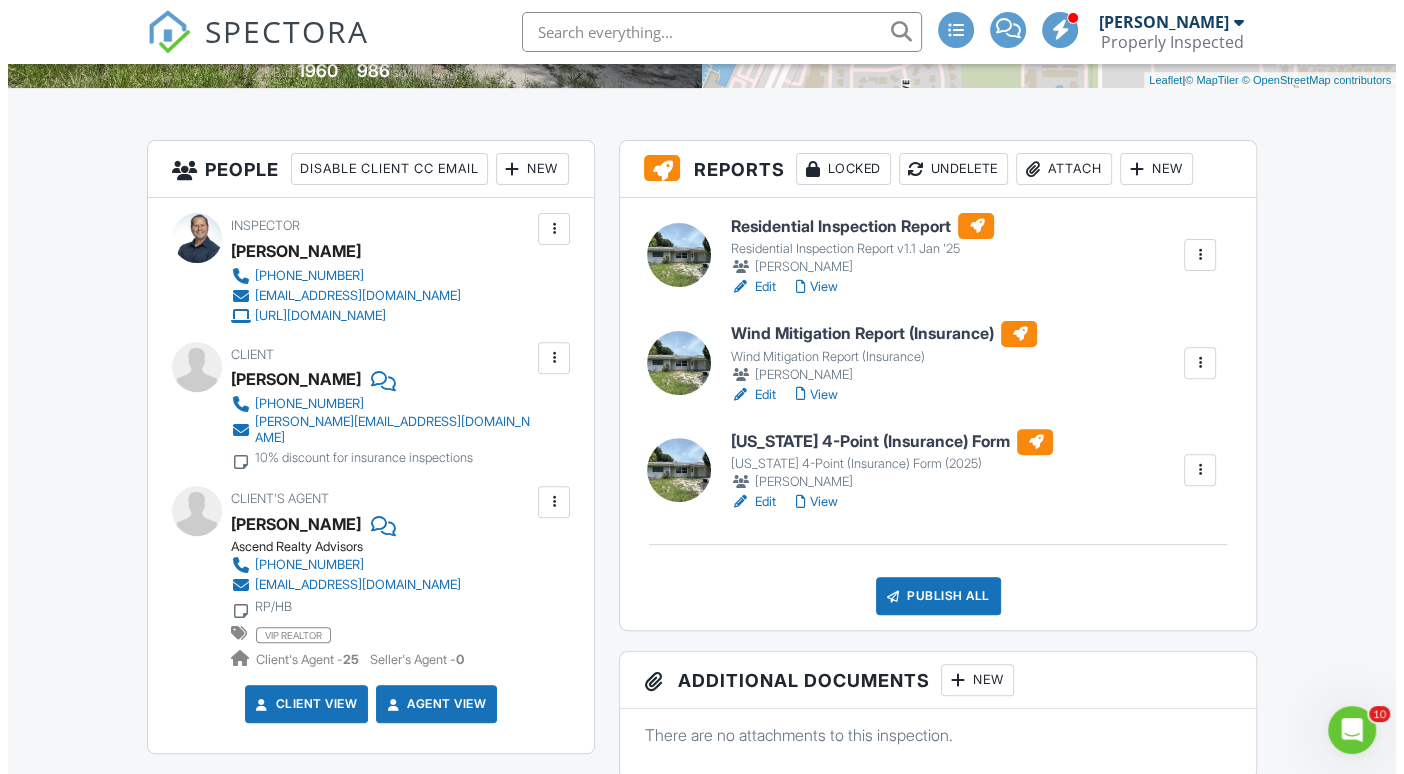 scroll, scrollTop: 565, scrollLeft: 0, axis: vertical 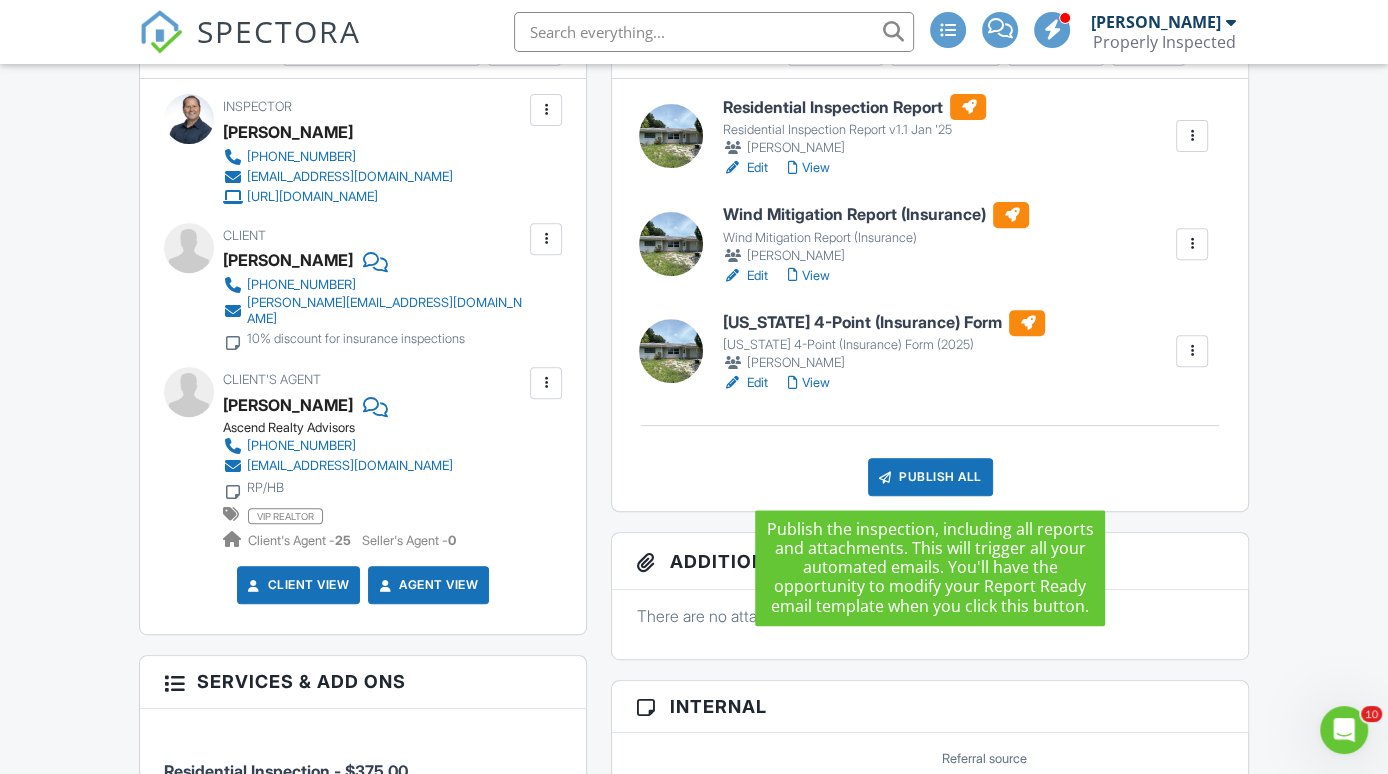 click on "Publish All" at bounding box center (930, 477) 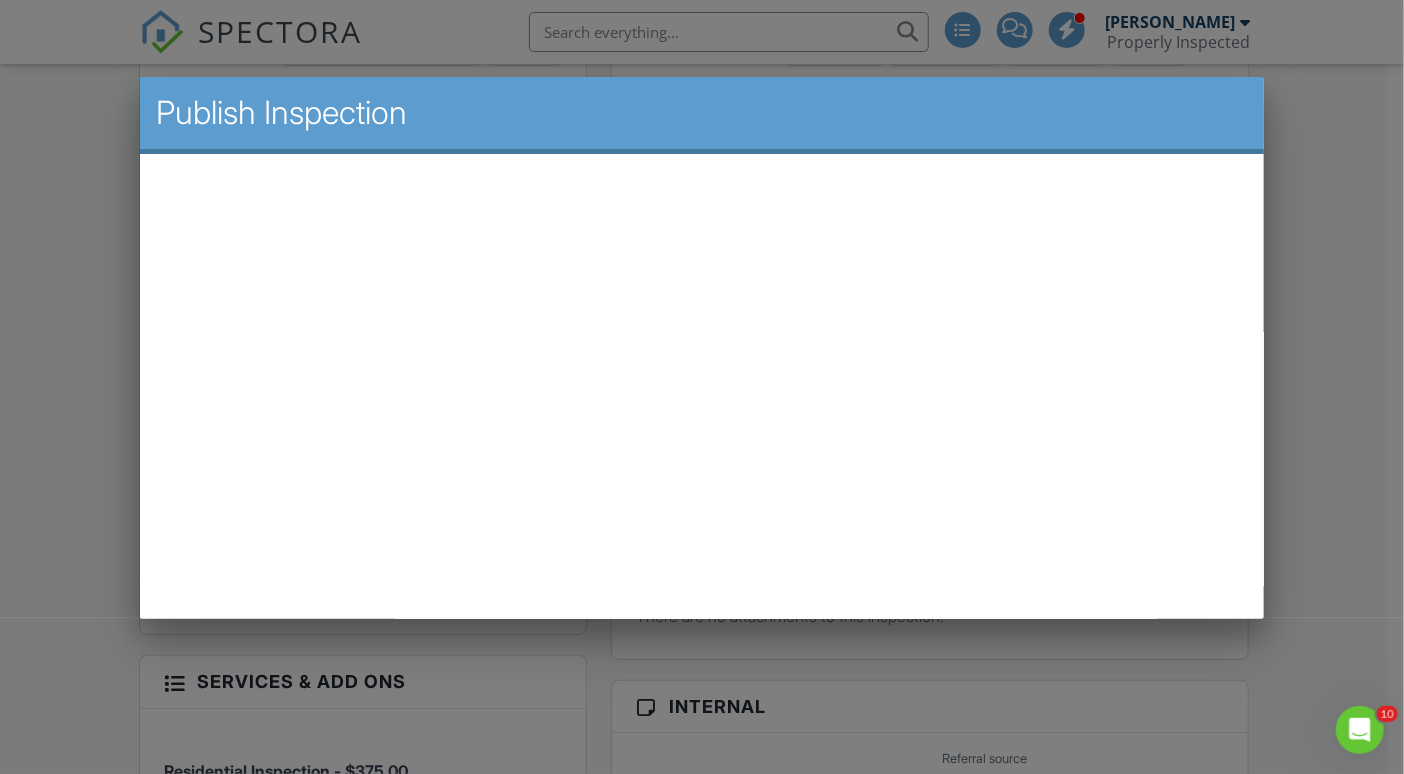 scroll, scrollTop: 0, scrollLeft: 0, axis: both 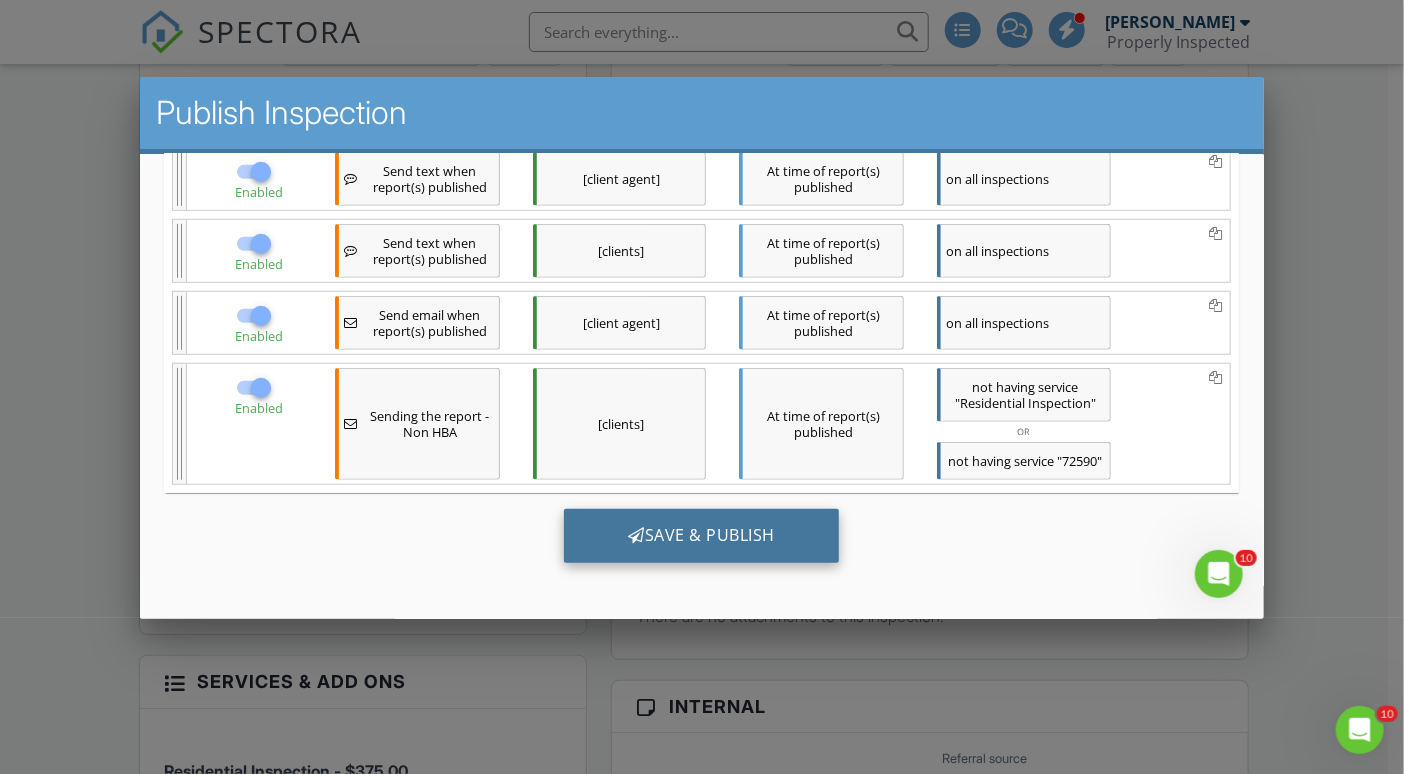 click on "Save & Publish" at bounding box center (701, 536) 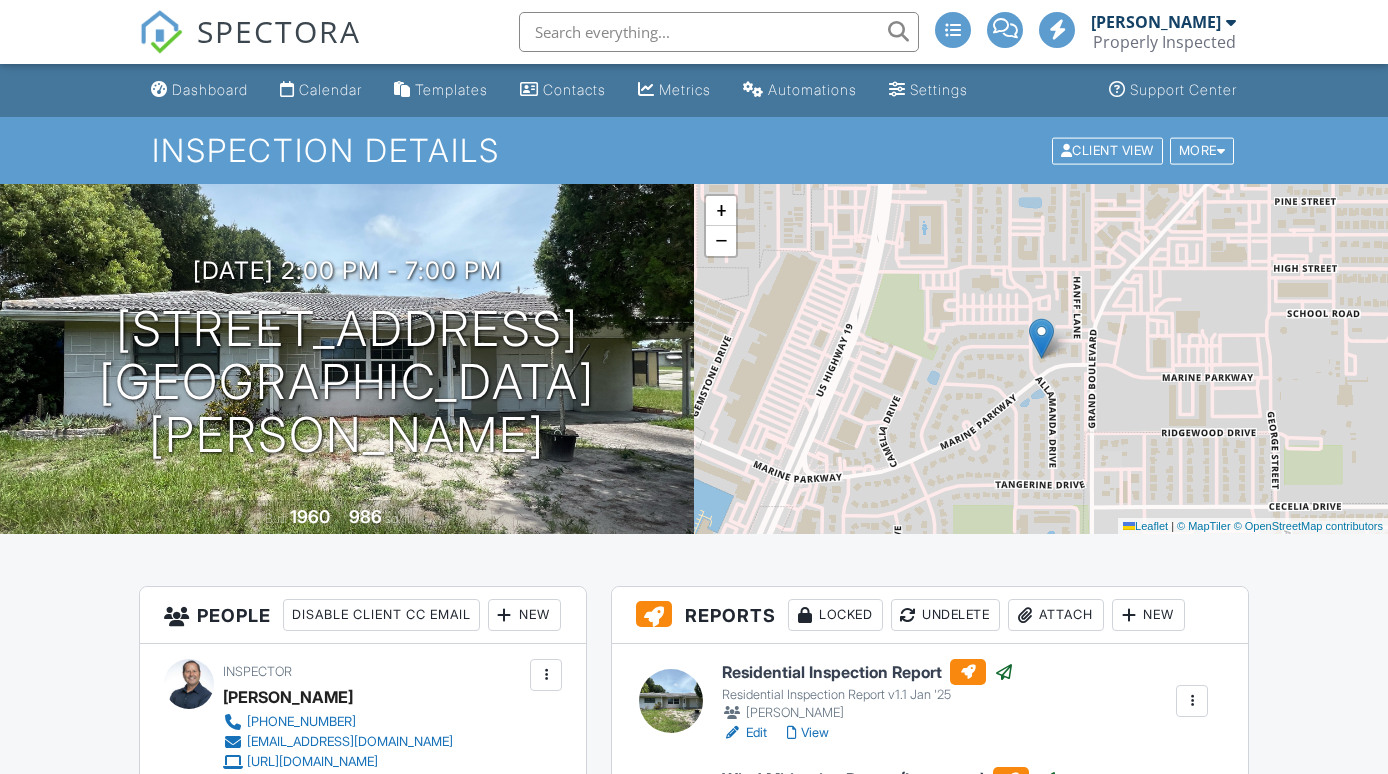 scroll, scrollTop: 0, scrollLeft: 0, axis: both 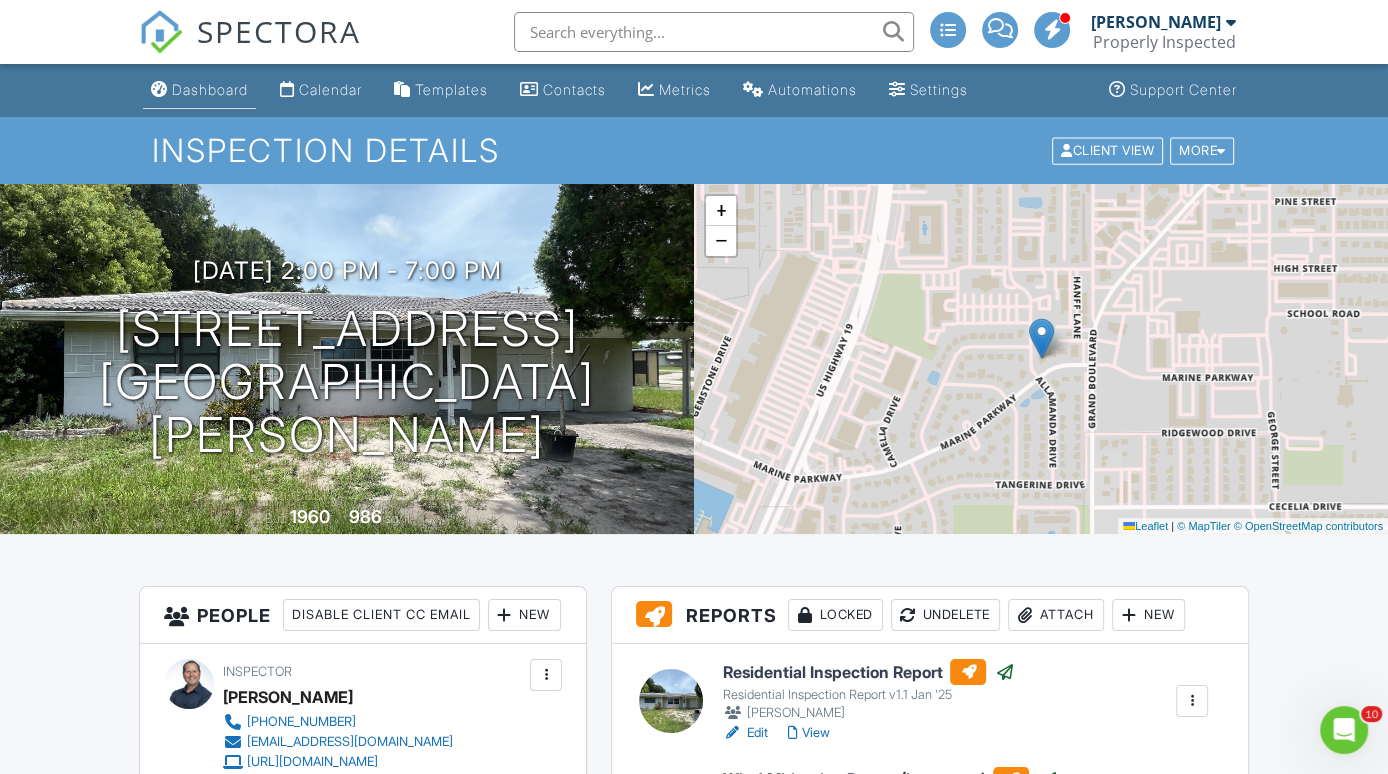 click on "Dashboard" at bounding box center [210, 89] 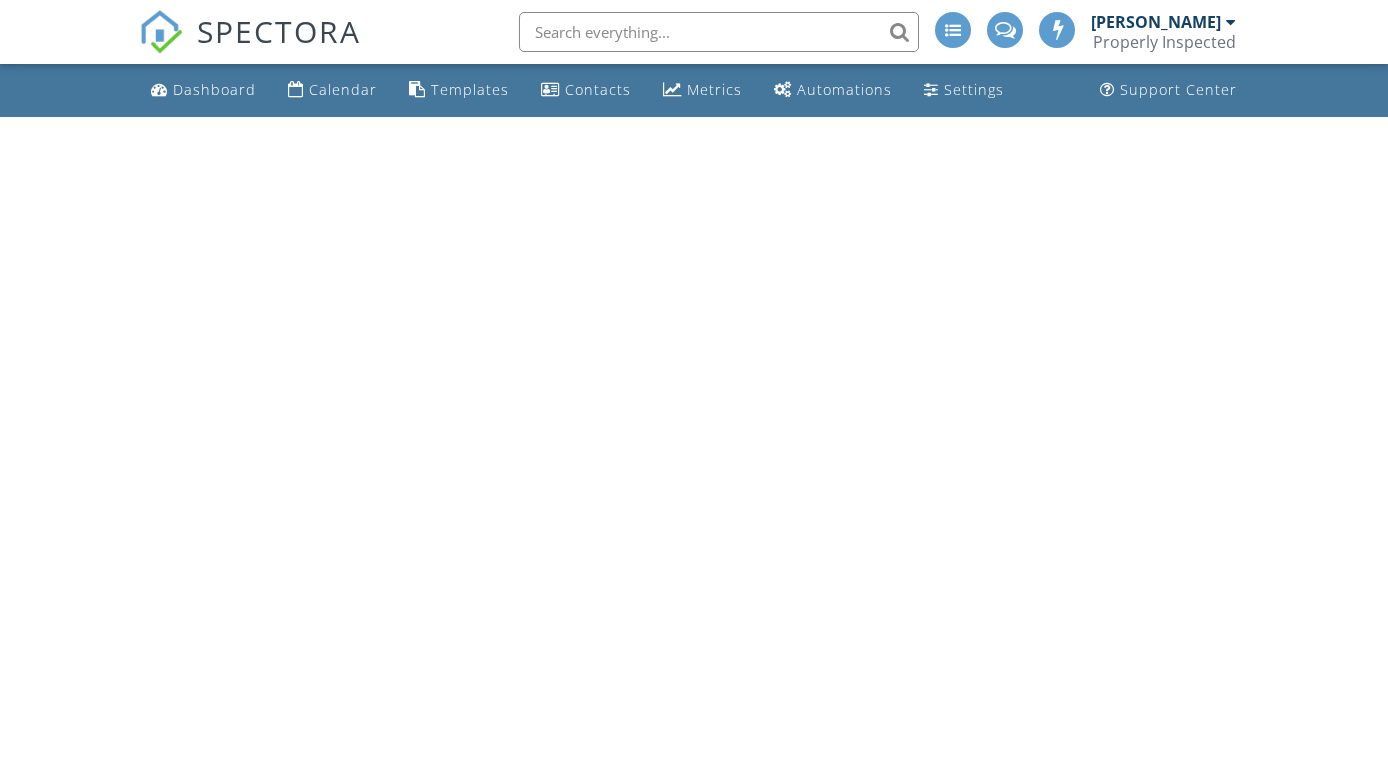 scroll, scrollTop: 0, scrollLeft: 0, axis: both 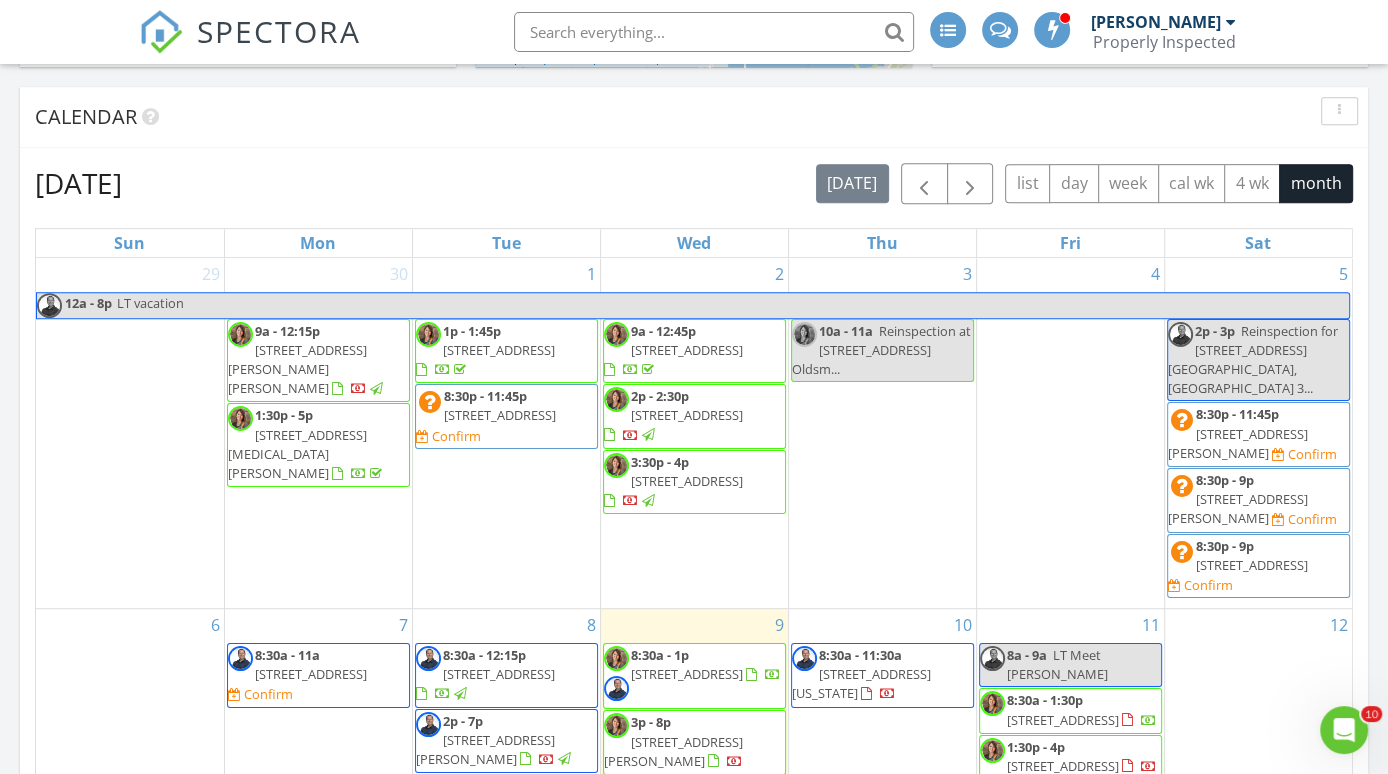click on "7239 Lykes Dublin Rd, Brooksville 34601" at bounding box center [1238, 443] 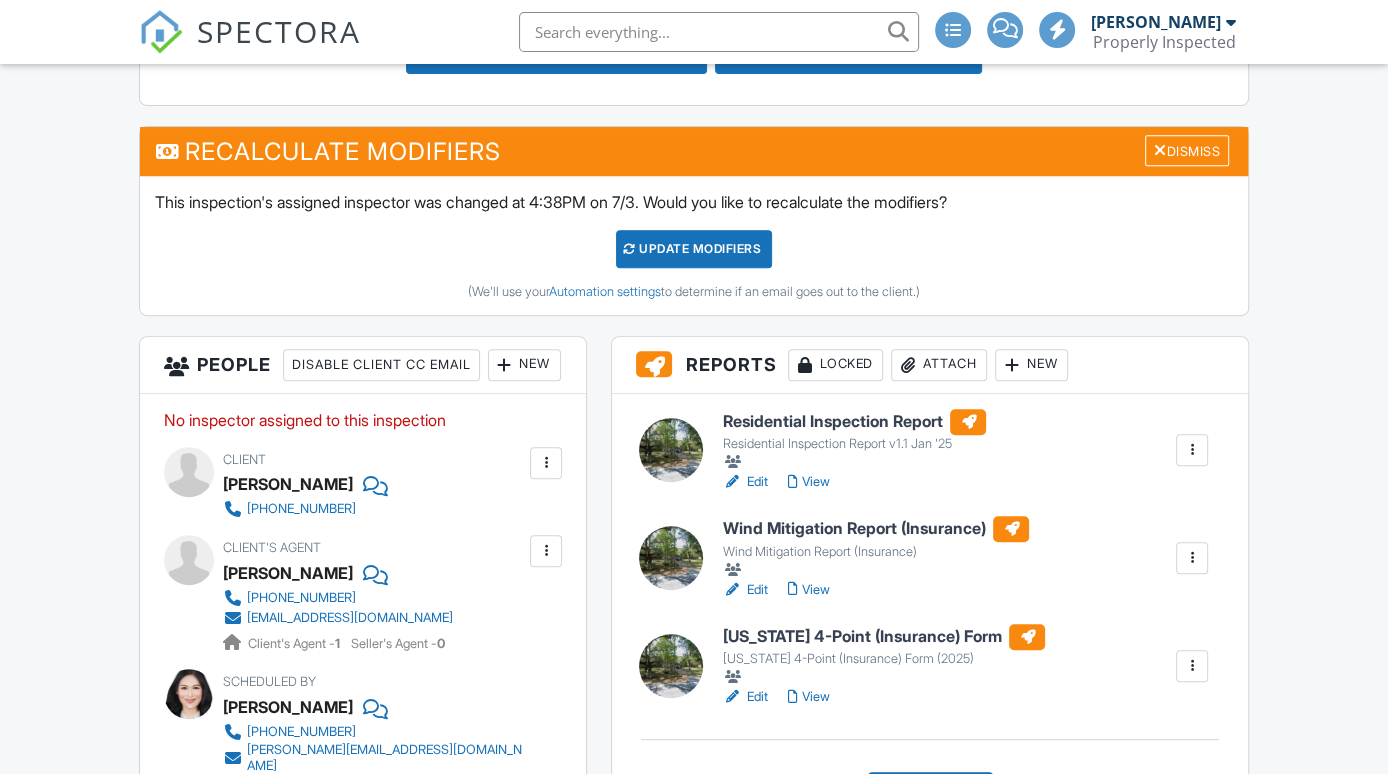scroll, scrollTop: 0, scrollLeft: 0, axis: both 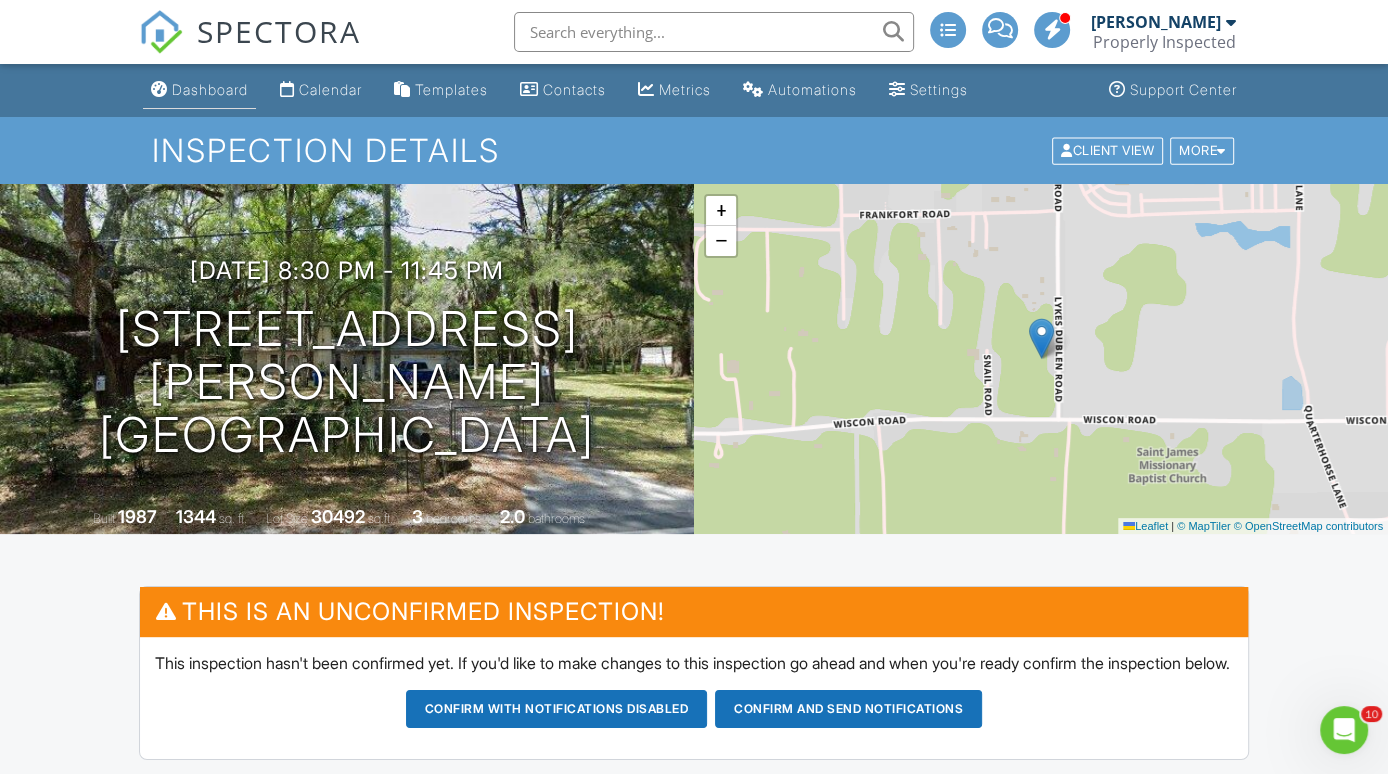 click on "Dashboard" at bounding box center (210, 89) 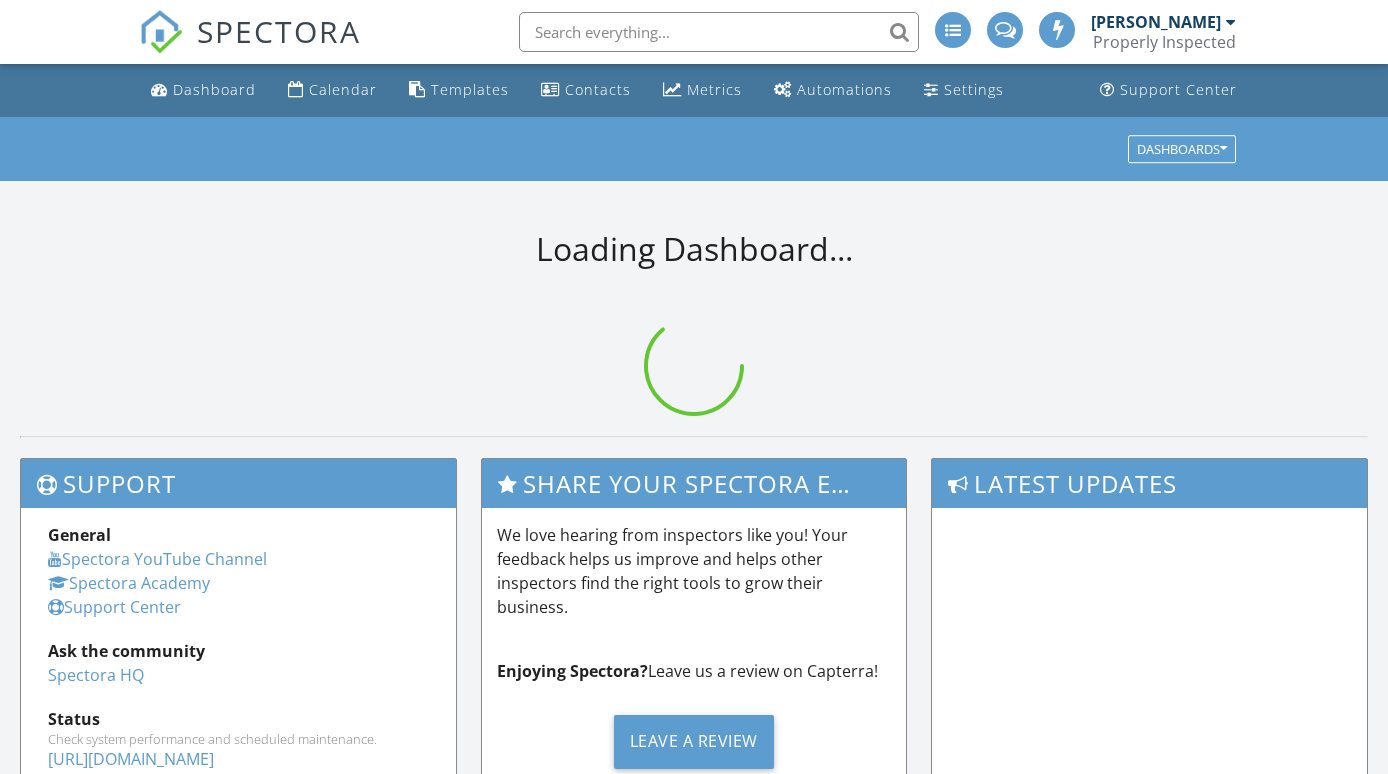 scroll, scrollTop: 0, scrollLeft: 0, axis: both 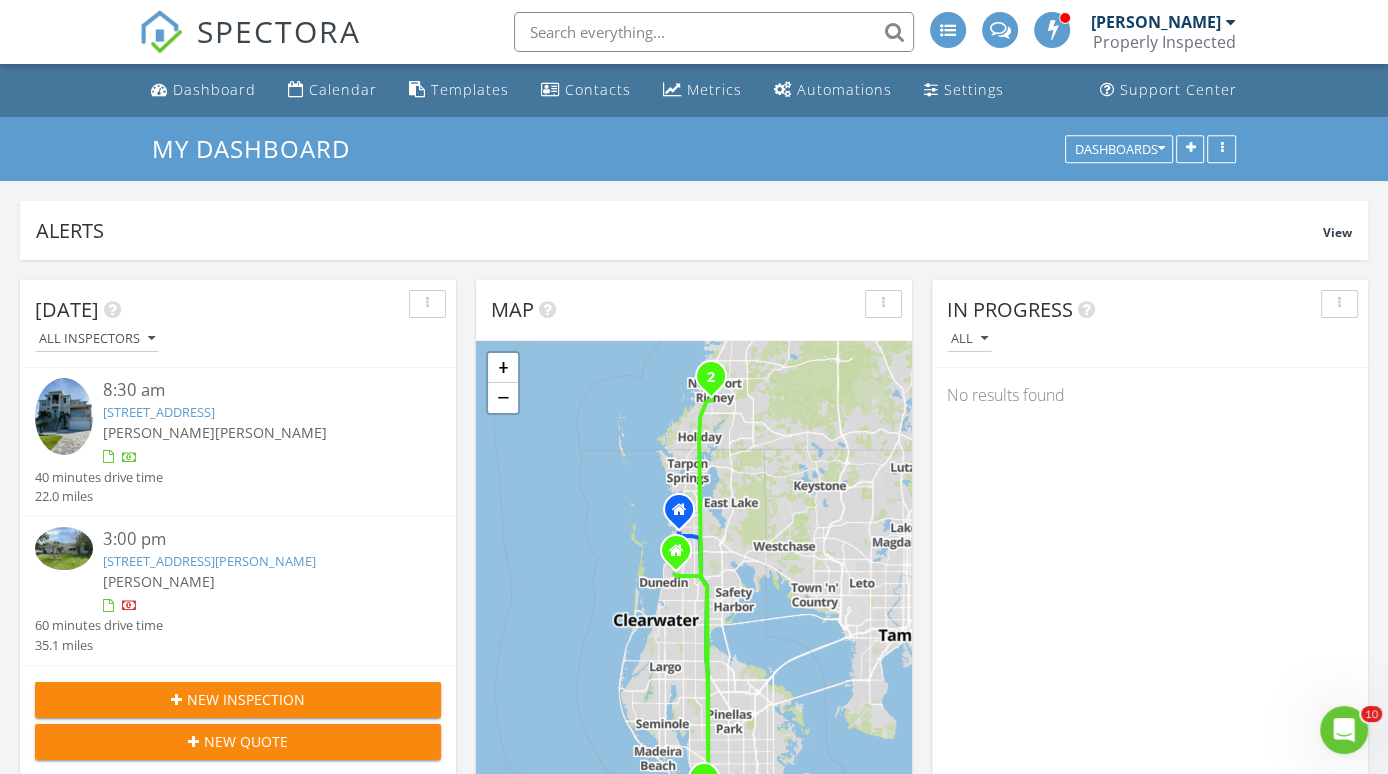 click on "6976 Shore Dr S , South Pasadena, FL 33707" at bounding box center (159, 412) 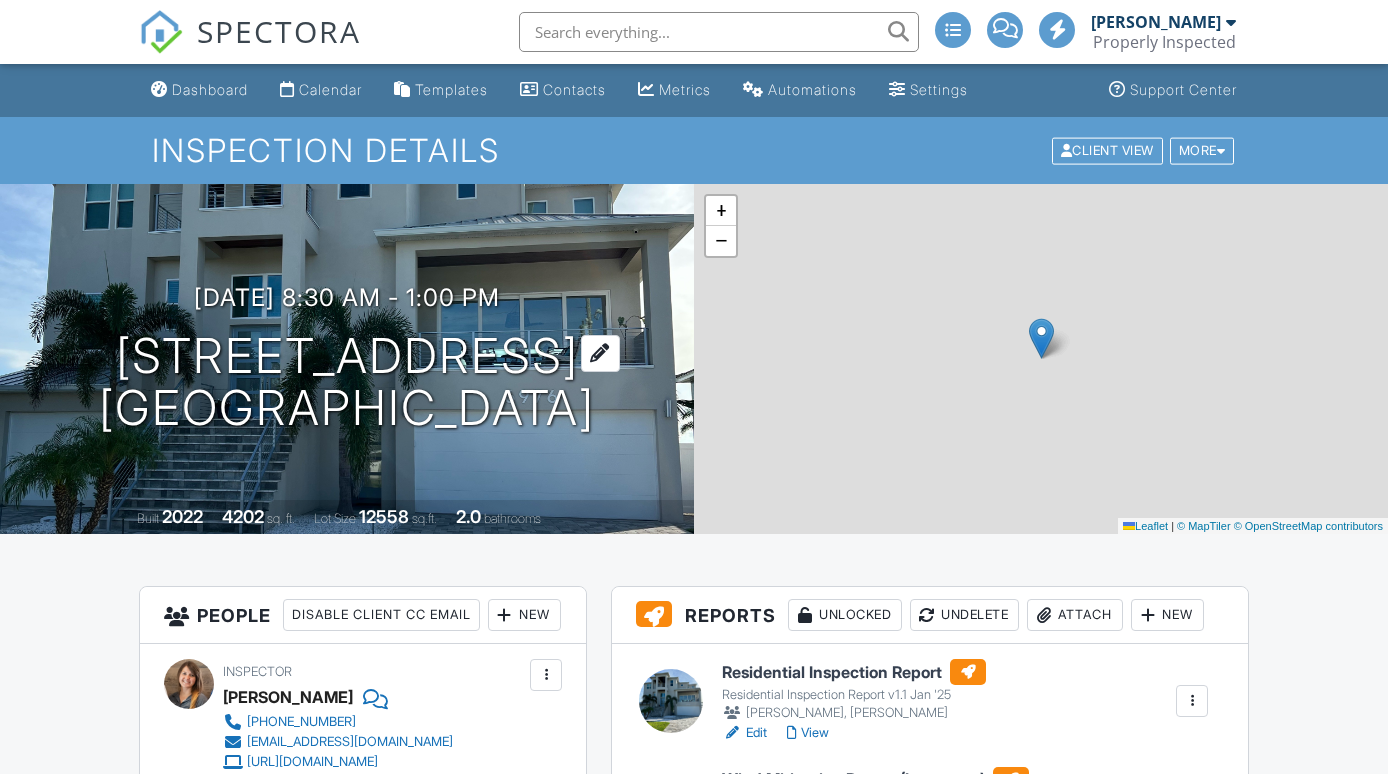 scroll, scrollTop: 0, scrollLeft: 0, axis: both 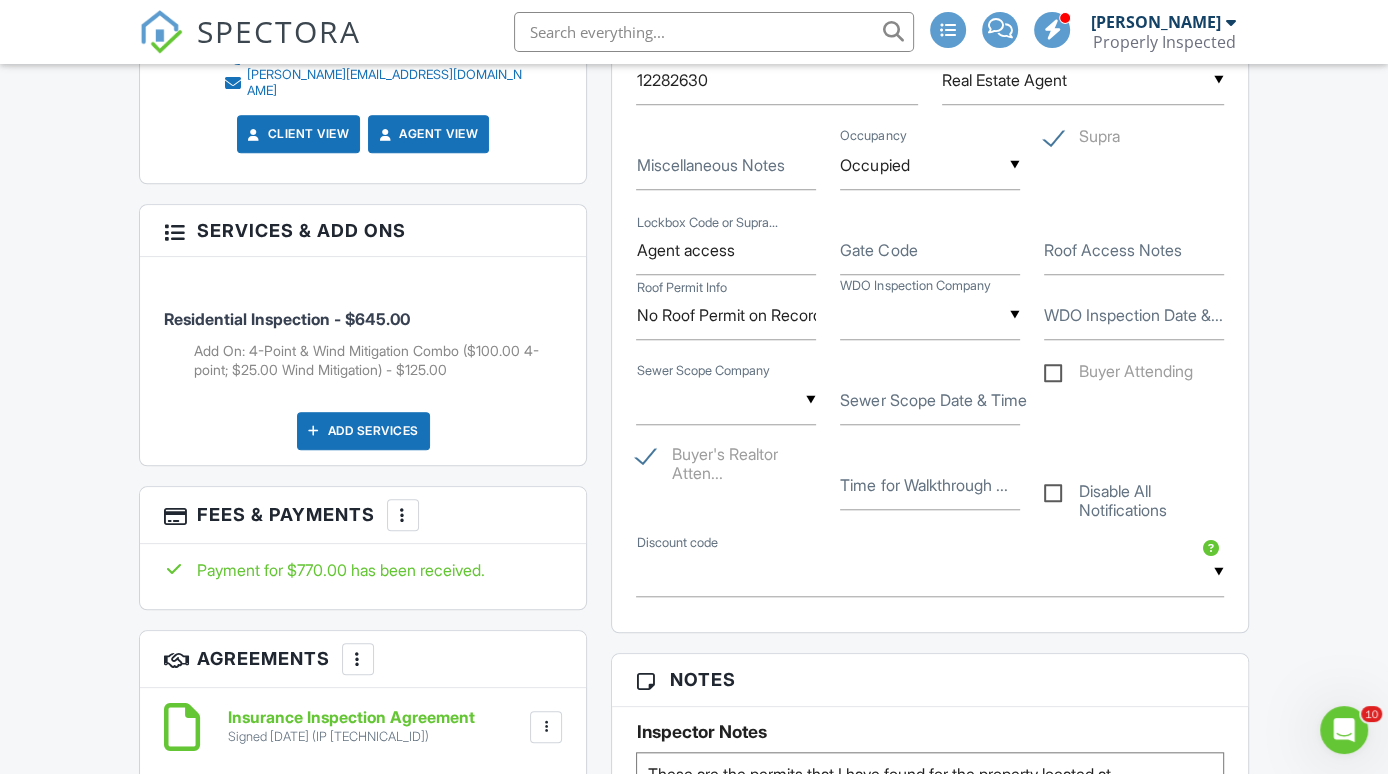 click on "Add Services" at bounding box center [363, 431] 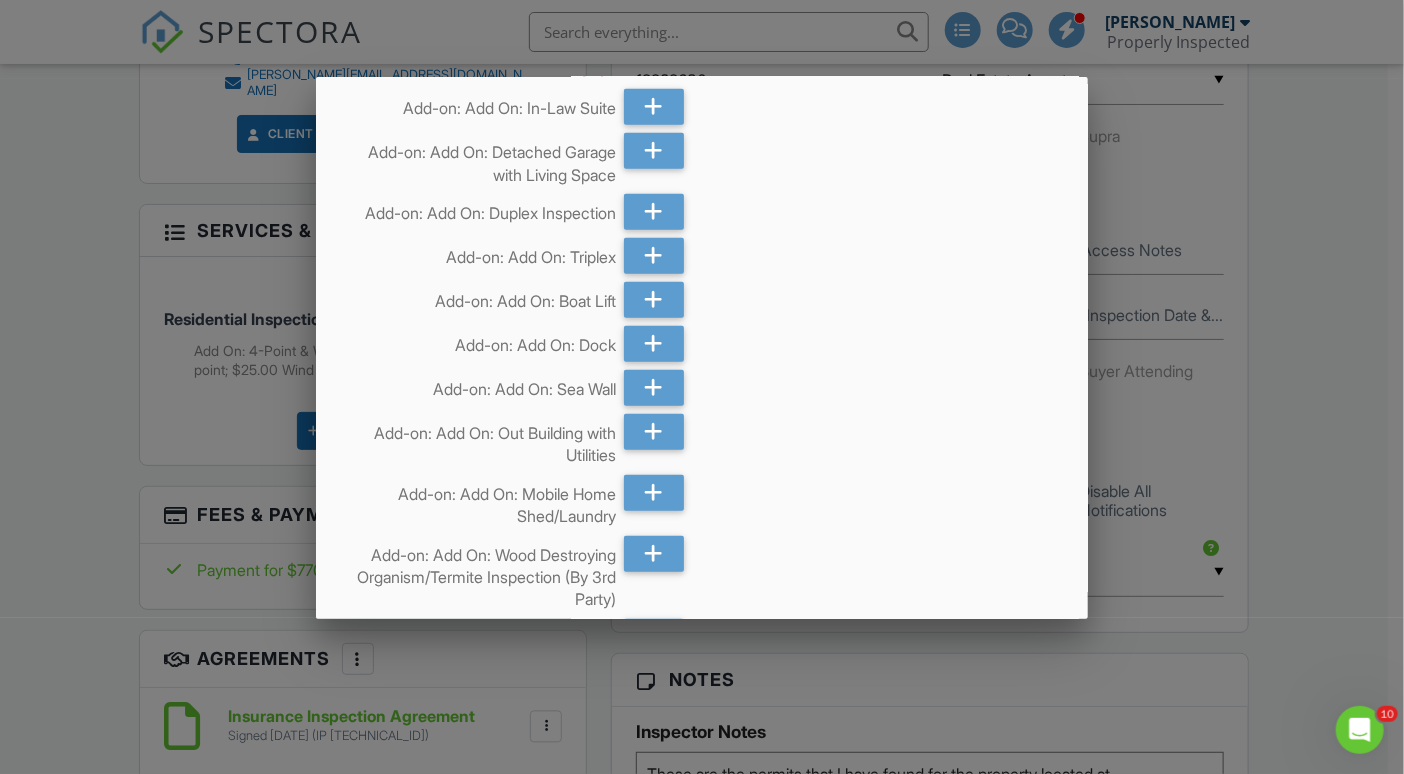 scroll, scrollTop: 503, scrollLeft: 0, axis: vertical 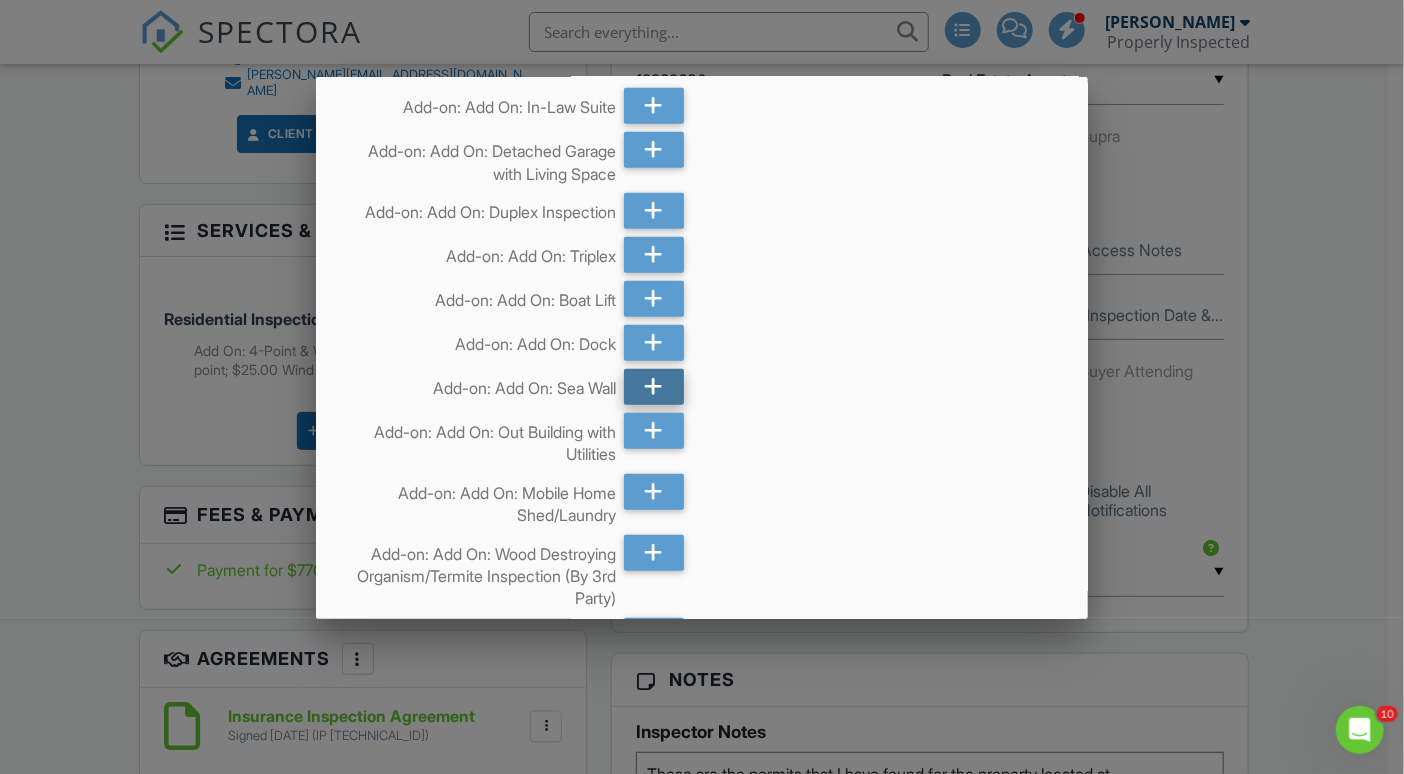 click at bounding box center [653, 387] 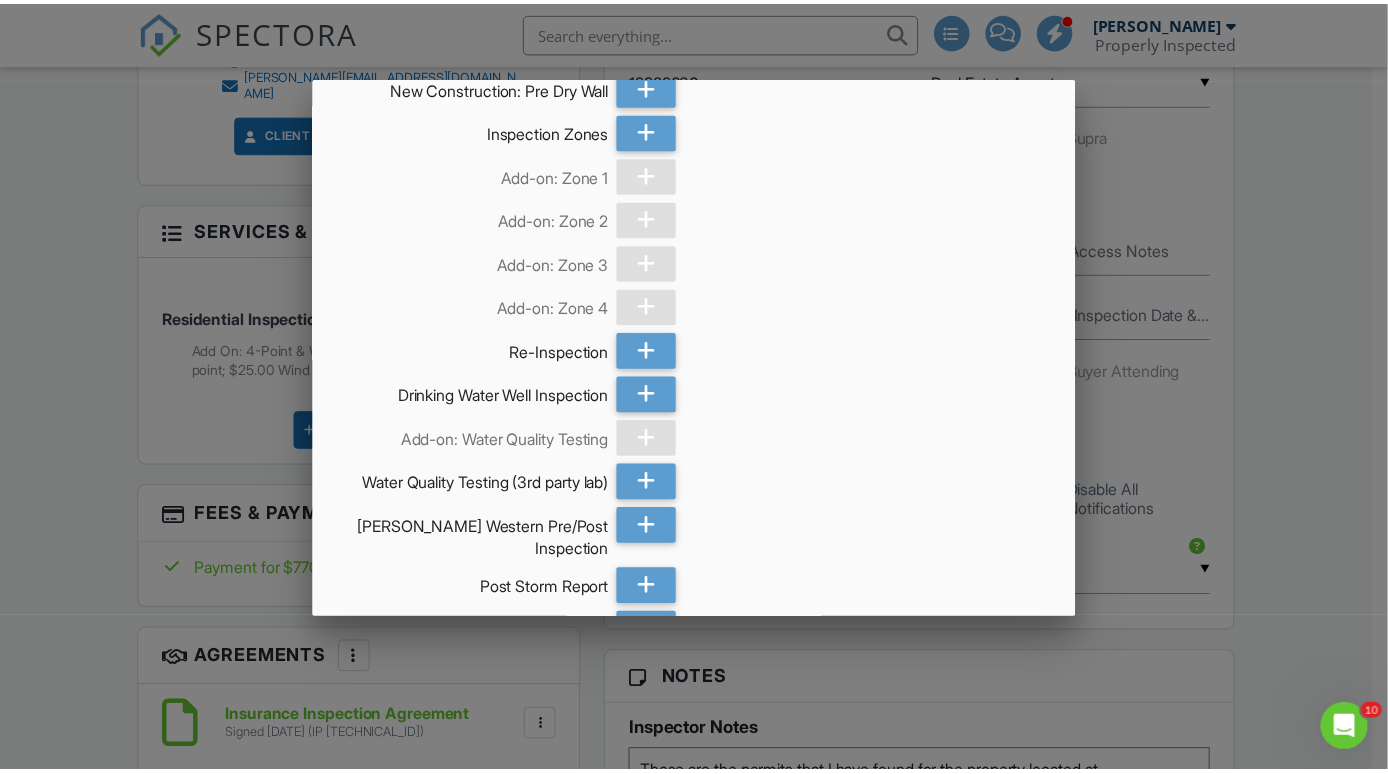 scroll, scrollTop: 5415, scrollLeft: 0, axis: vertical 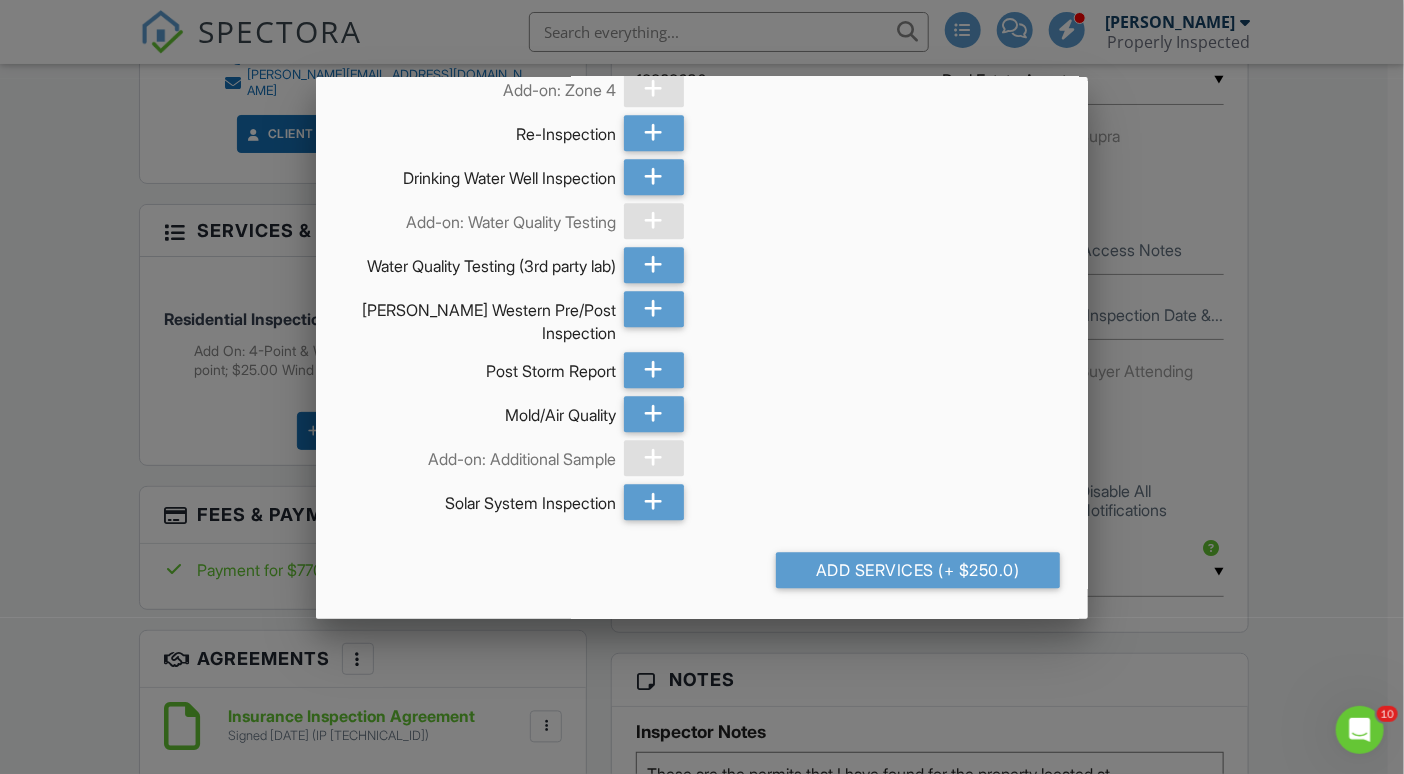 click at bounding box center [702, 384] 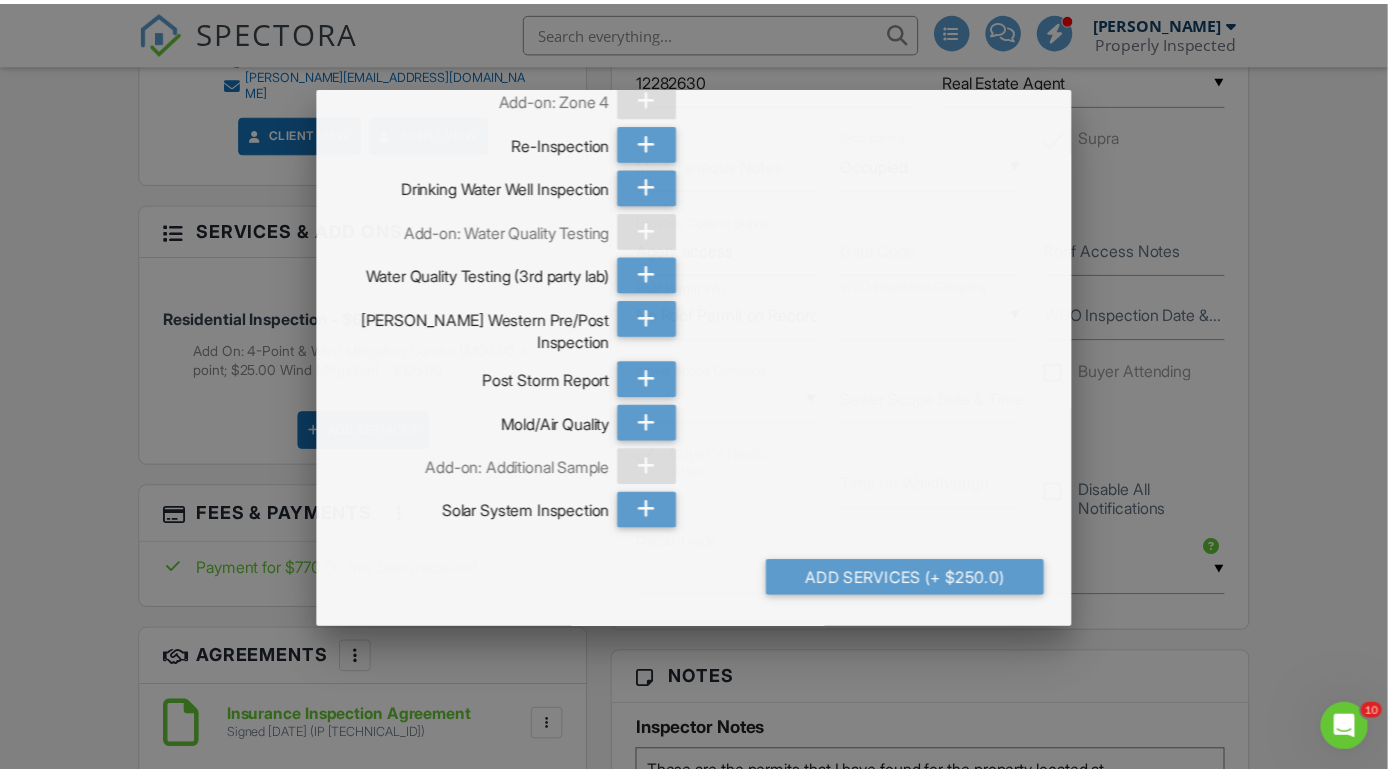 scroll, scrollTop: 5465, scrollLeft: 0, axis: vertical 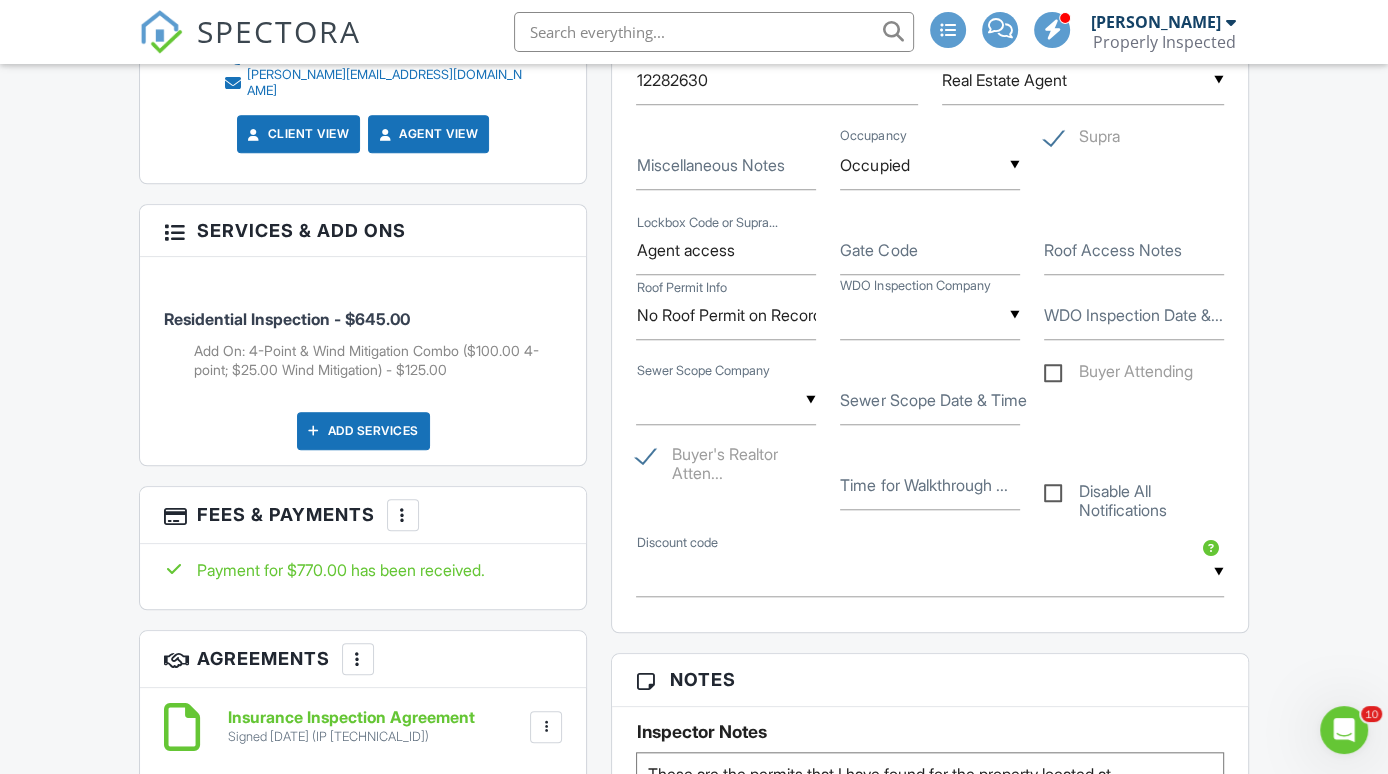 click on "Disable All Notifications" at bounding box center [1134, 494] 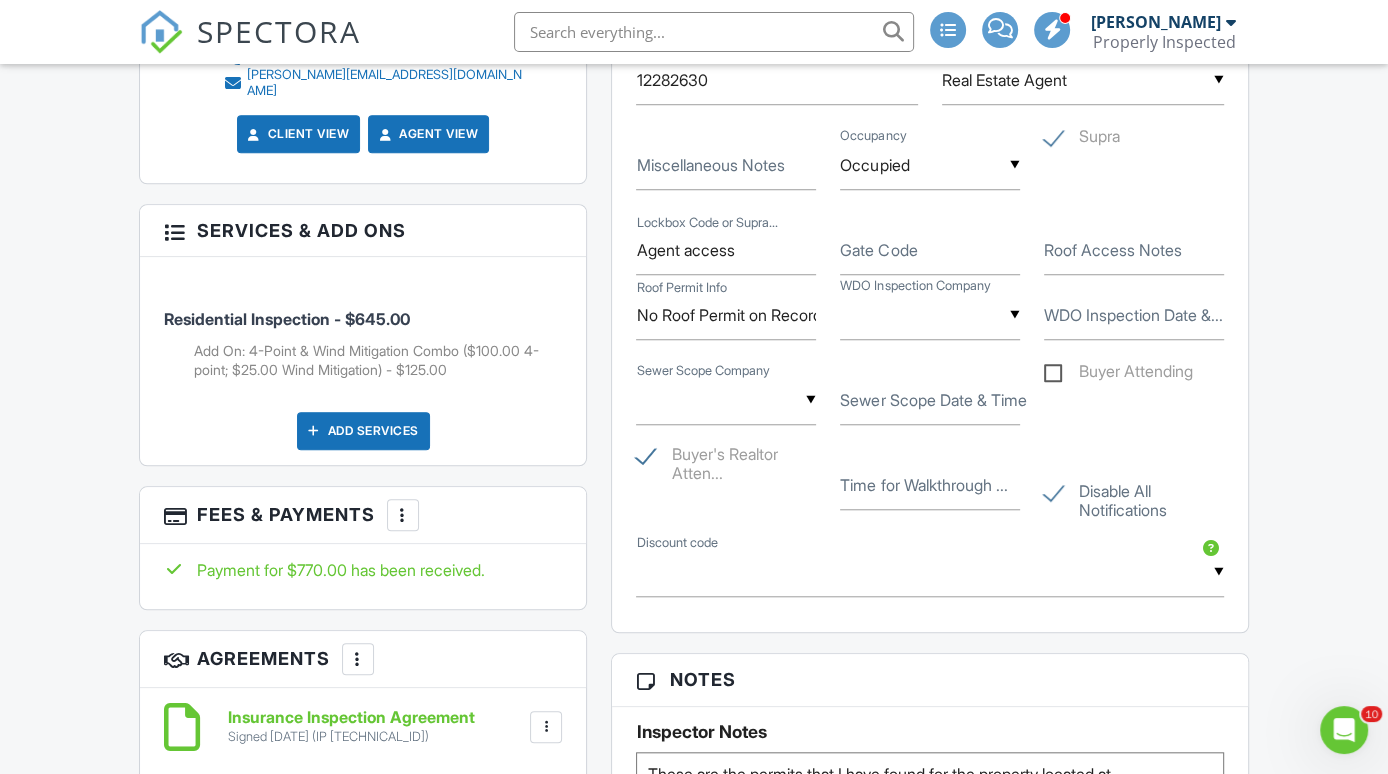 scroll, scrollTop: 1487, scrollLeft: 0, axis: vertical 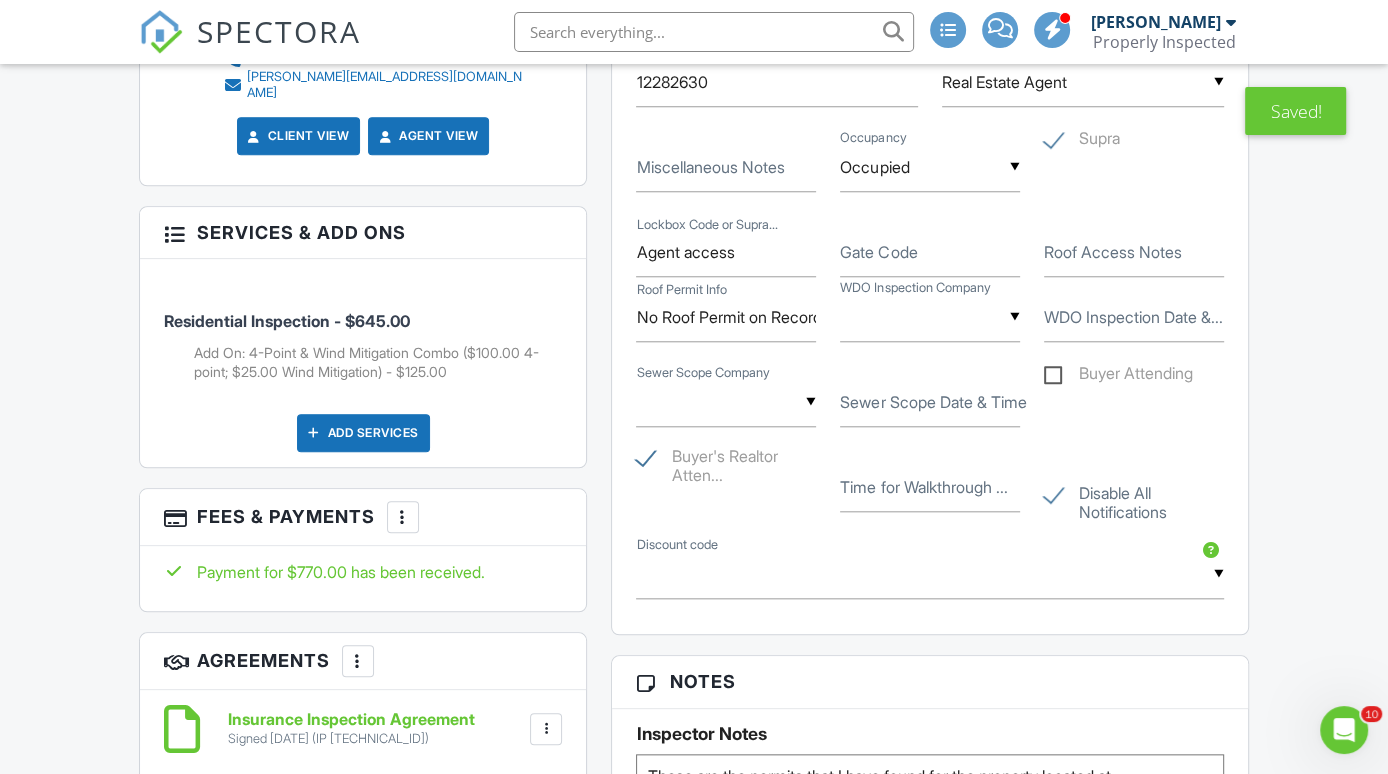 click on "Add Services" at bounding box center [363, 433] 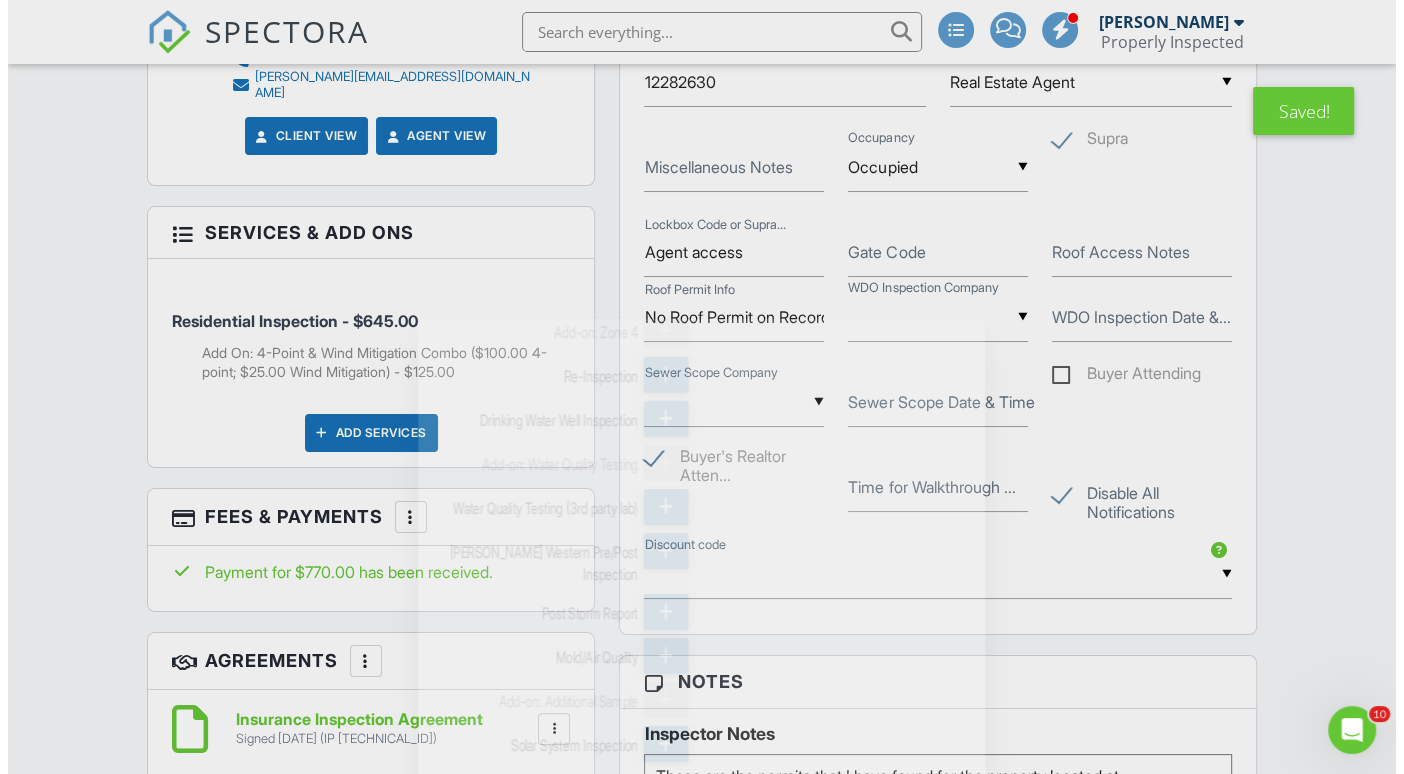 scroll, scrollTop: 5415, scrollLeft: 0, axis: vertical 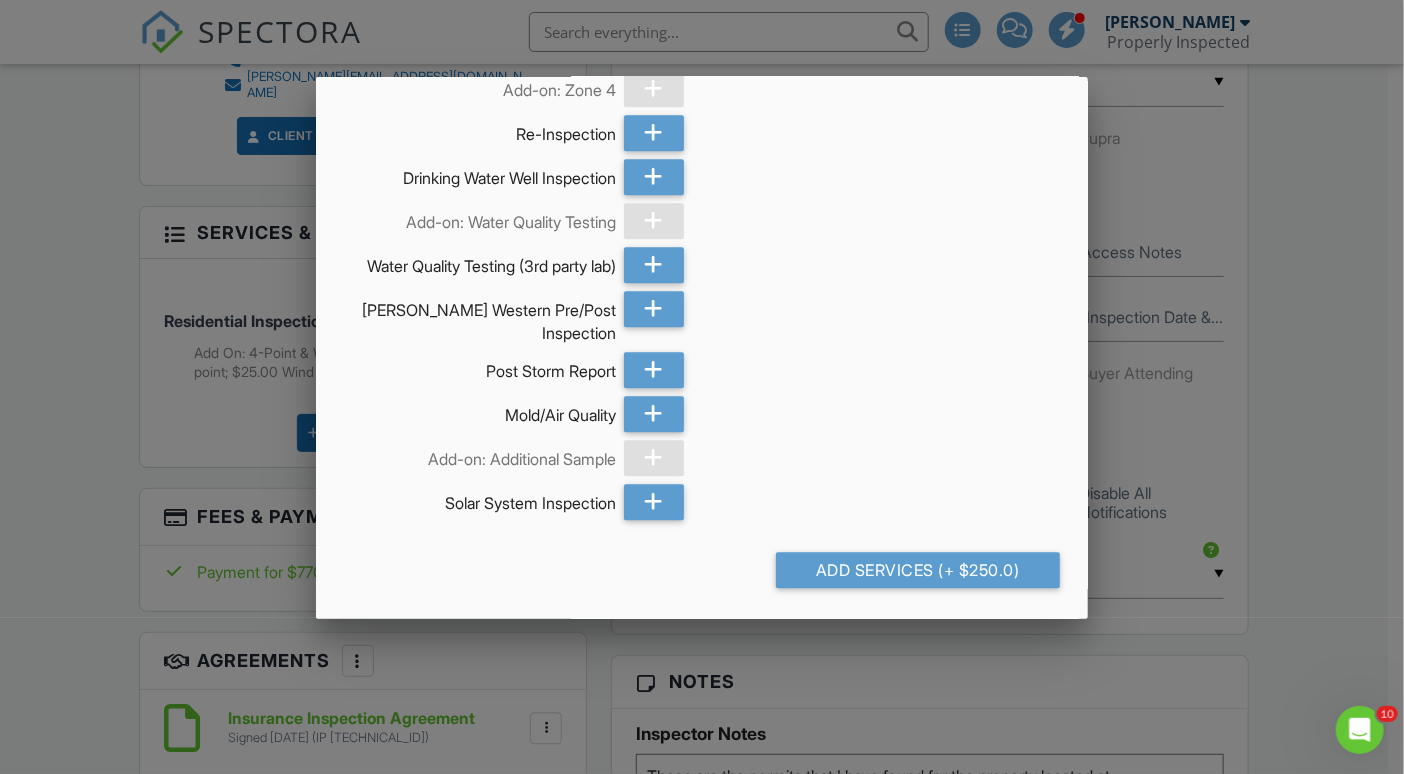 click on "Add Services
(+ $250.0)" at bounding box center [918, 570] 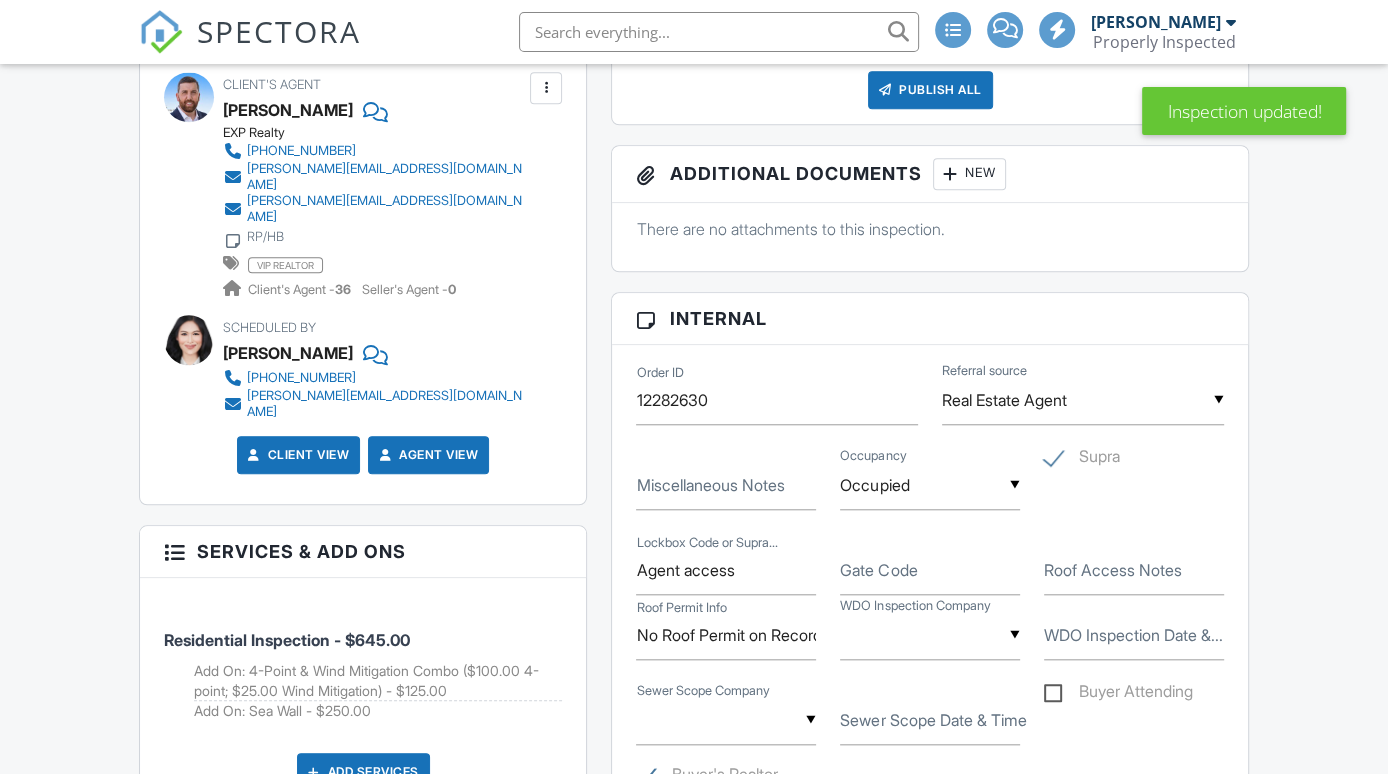 scroll, scrollTop: 1550, scrollLeft: 0, axis: vertical 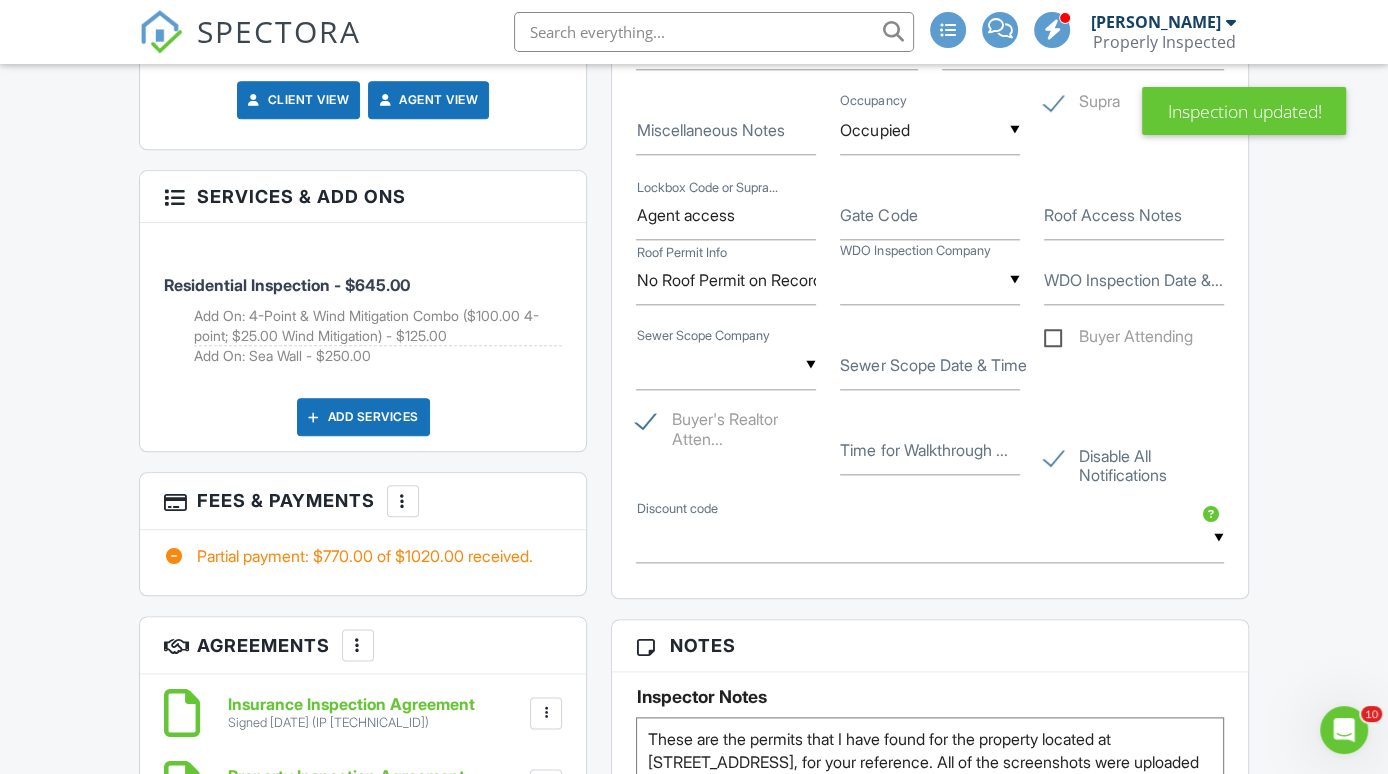 click at bounding box center [403, 501] 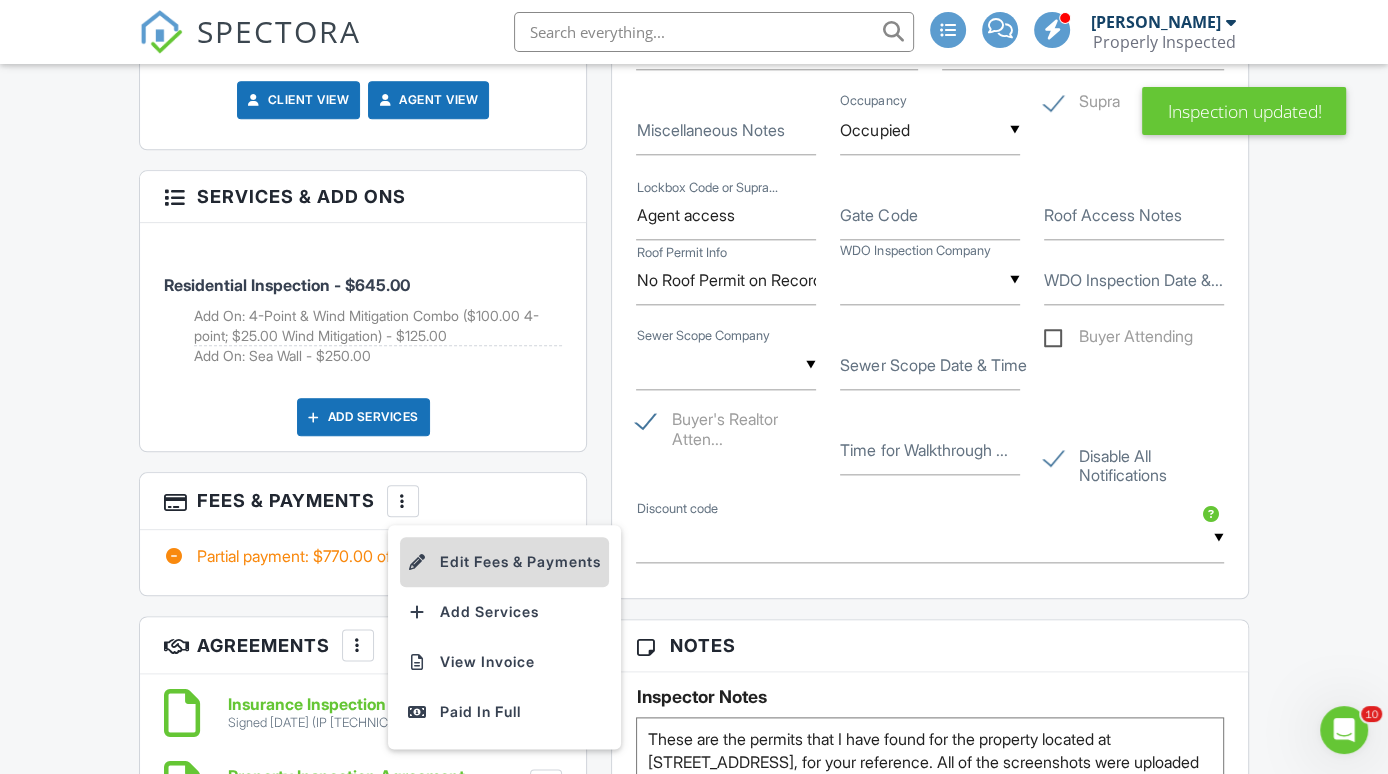 click on "Edit Fees & Payments" at bounding box center [504, 562] 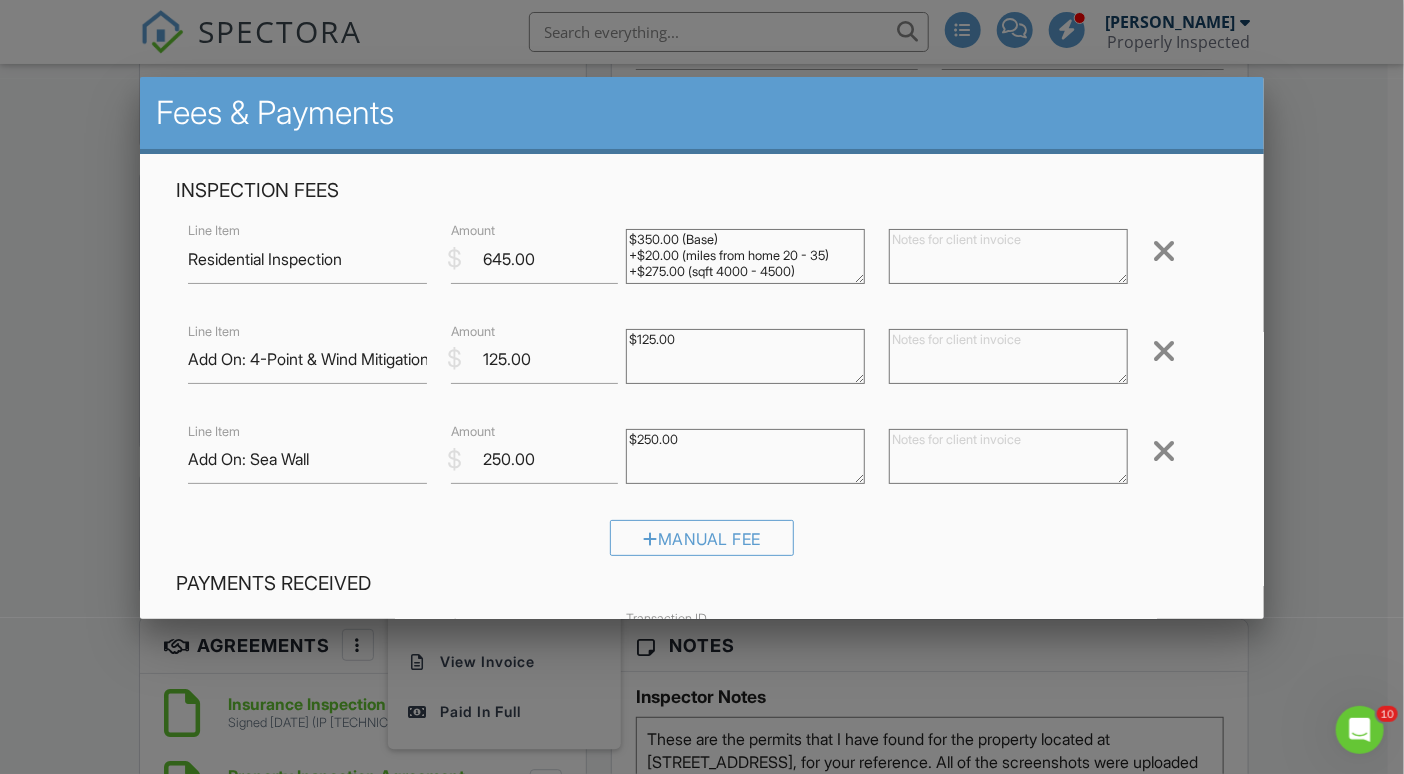click on "$250.00" at bounding box center [745, 456] 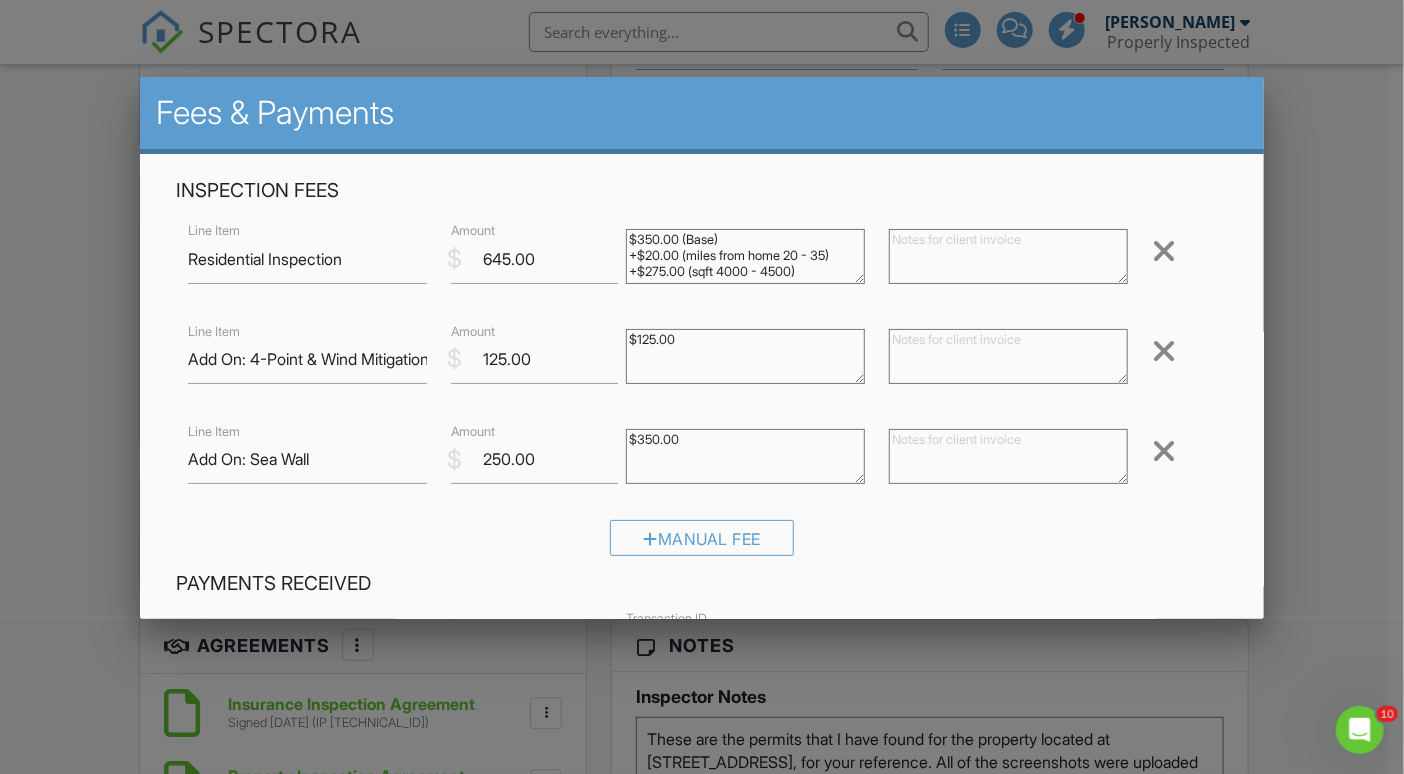 type on "$350.00" 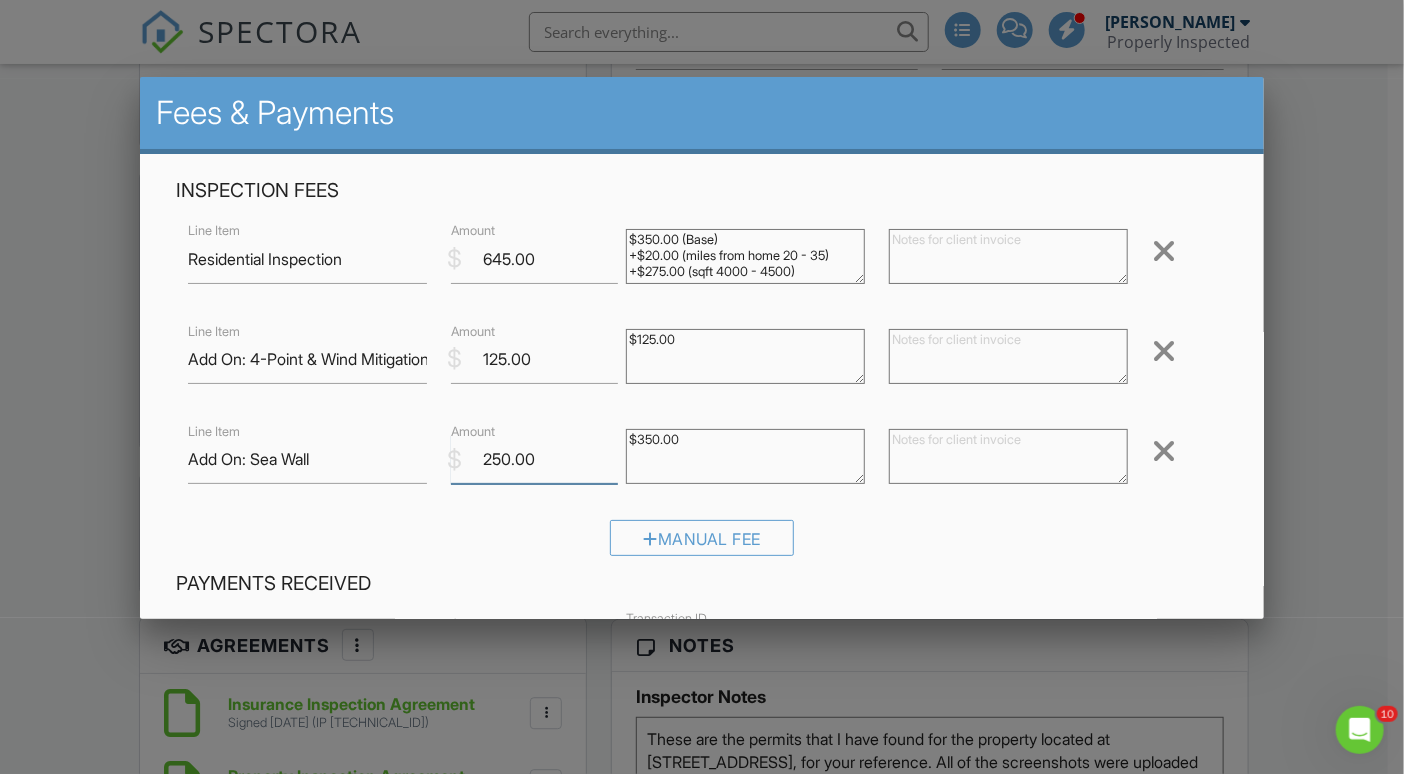 click on "250.00" at bounding box center (534, 459) 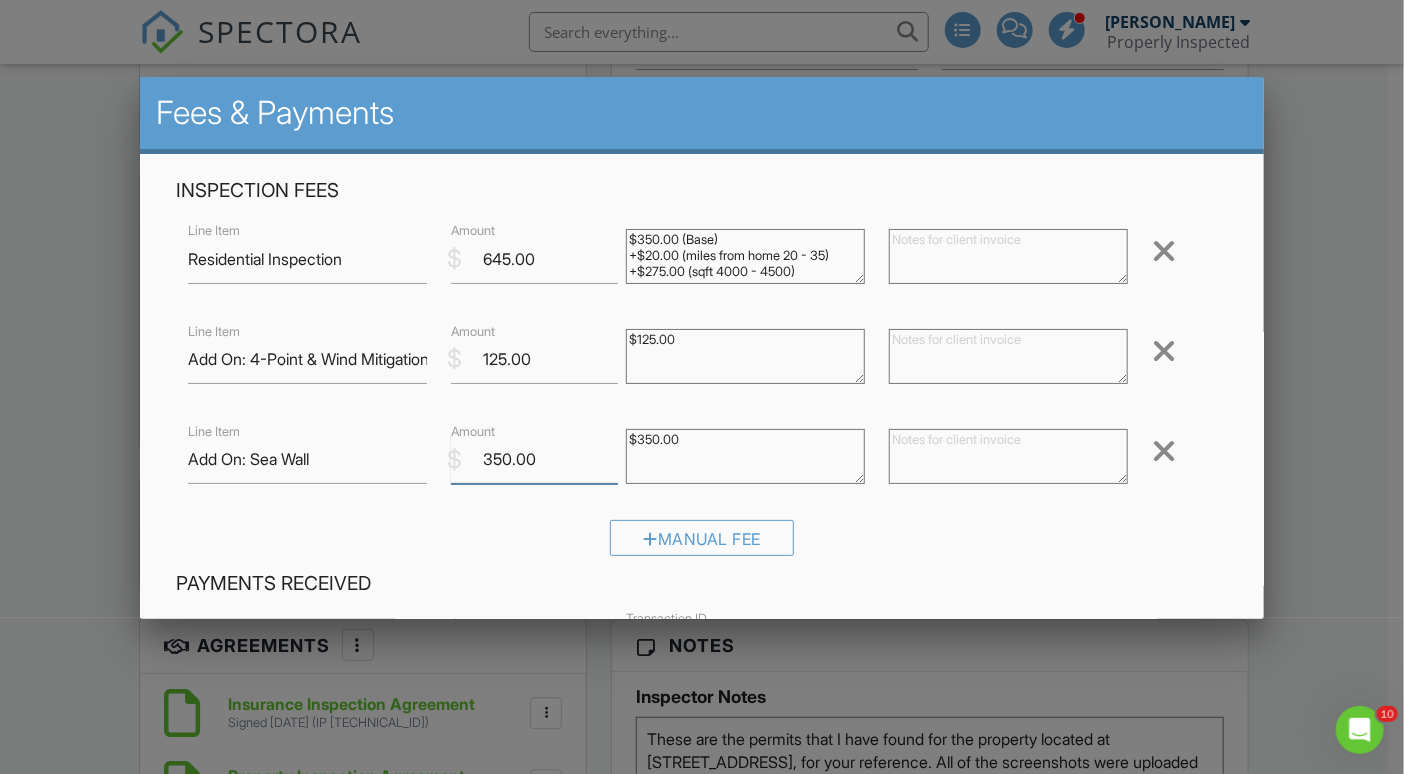 type on "350.00" 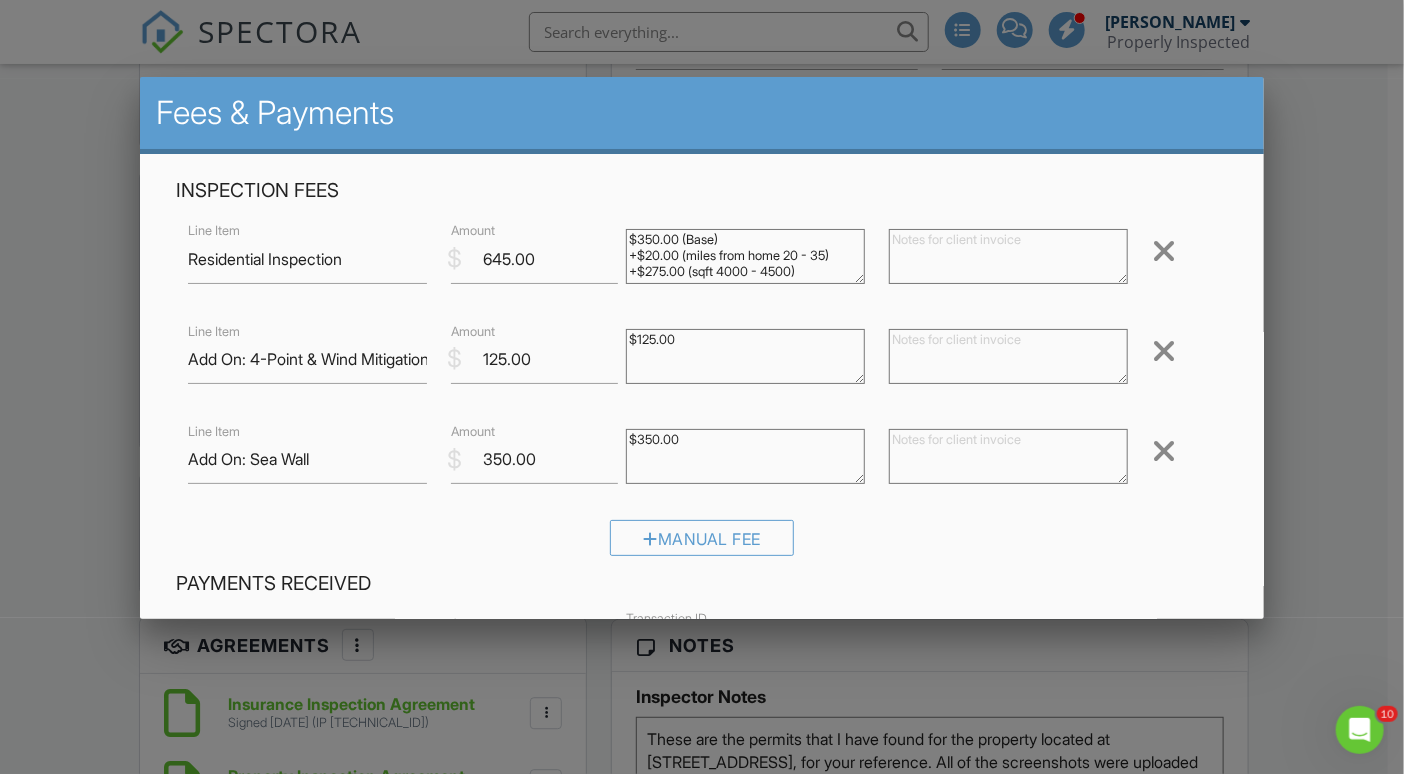 click on "$250.00" at bounding box center (745, 456) 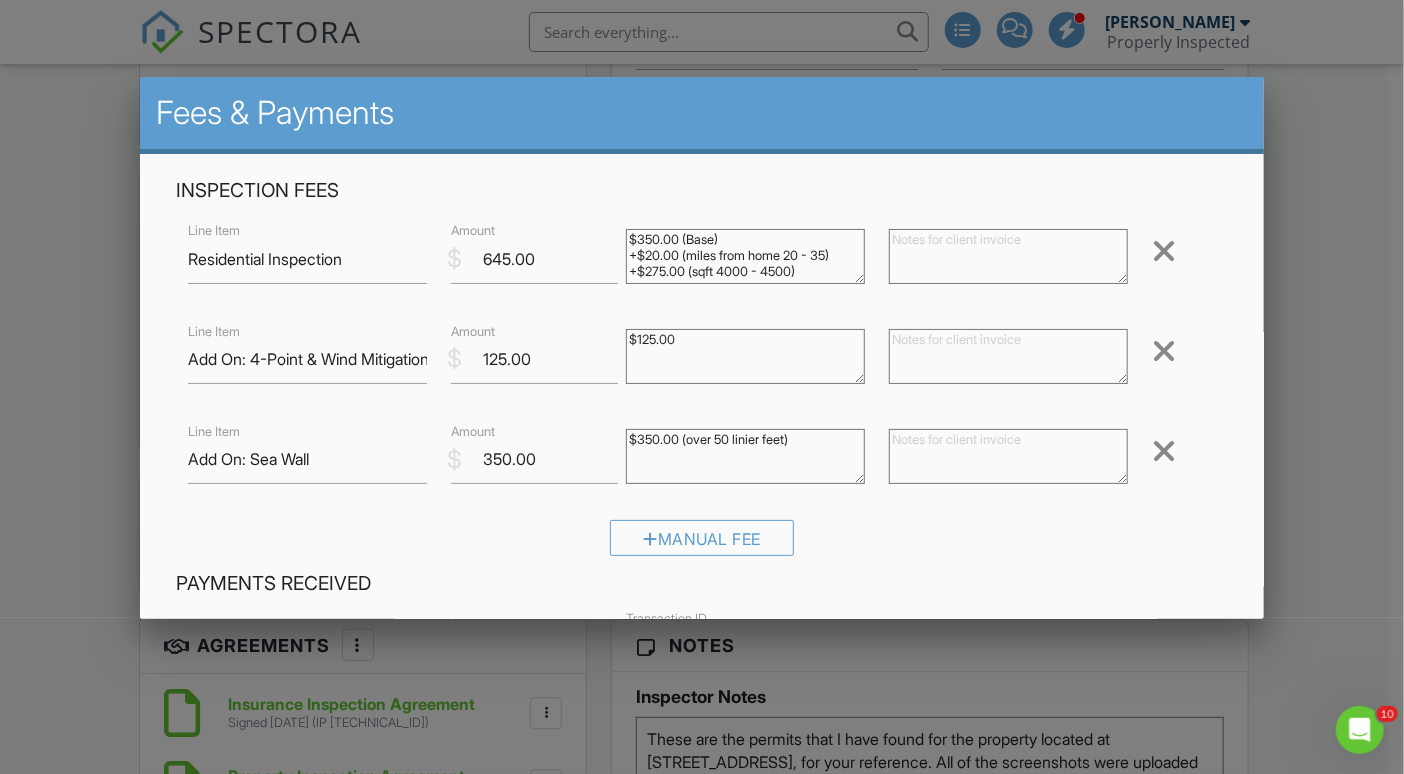 click on "$250.00" at bounding box center [745, 456] 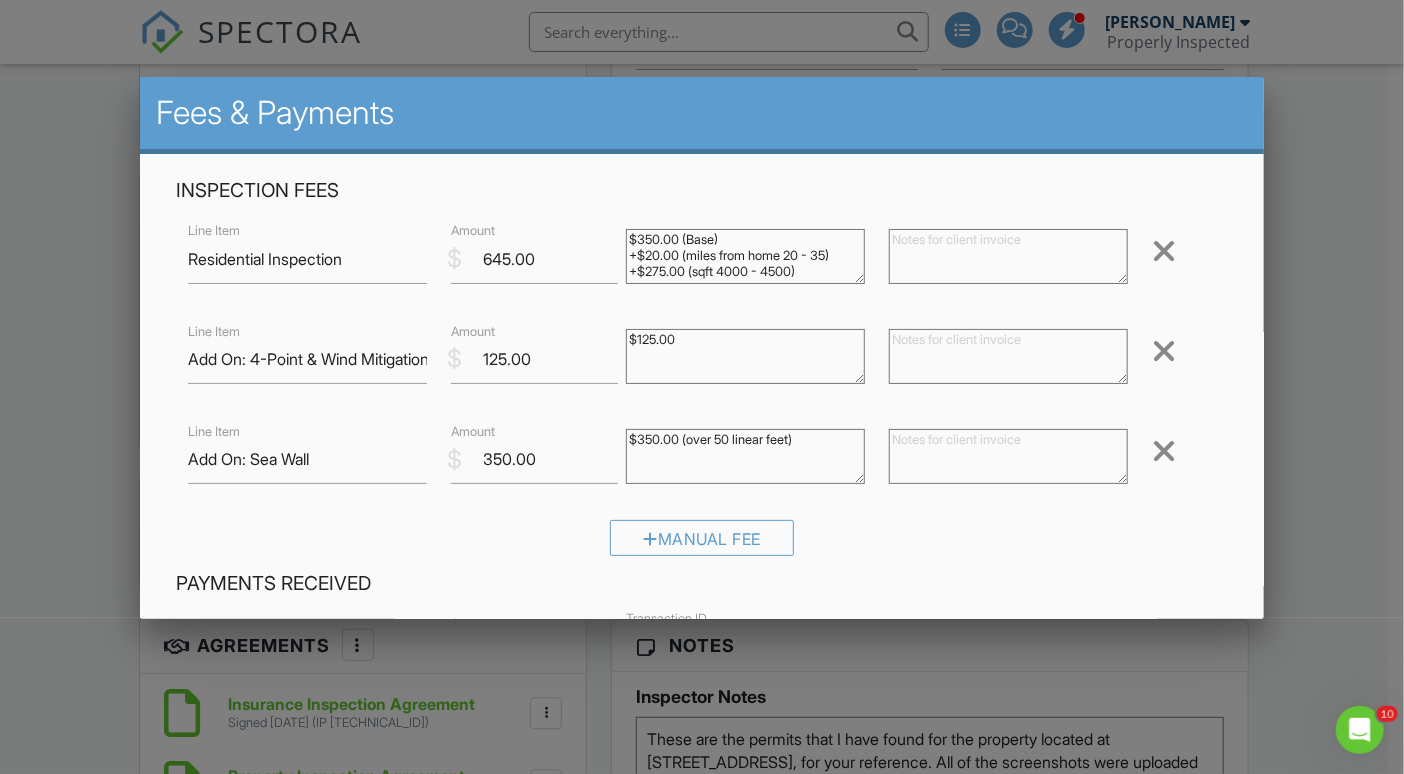 click on "$250.00" at bounding box center [745, 456] 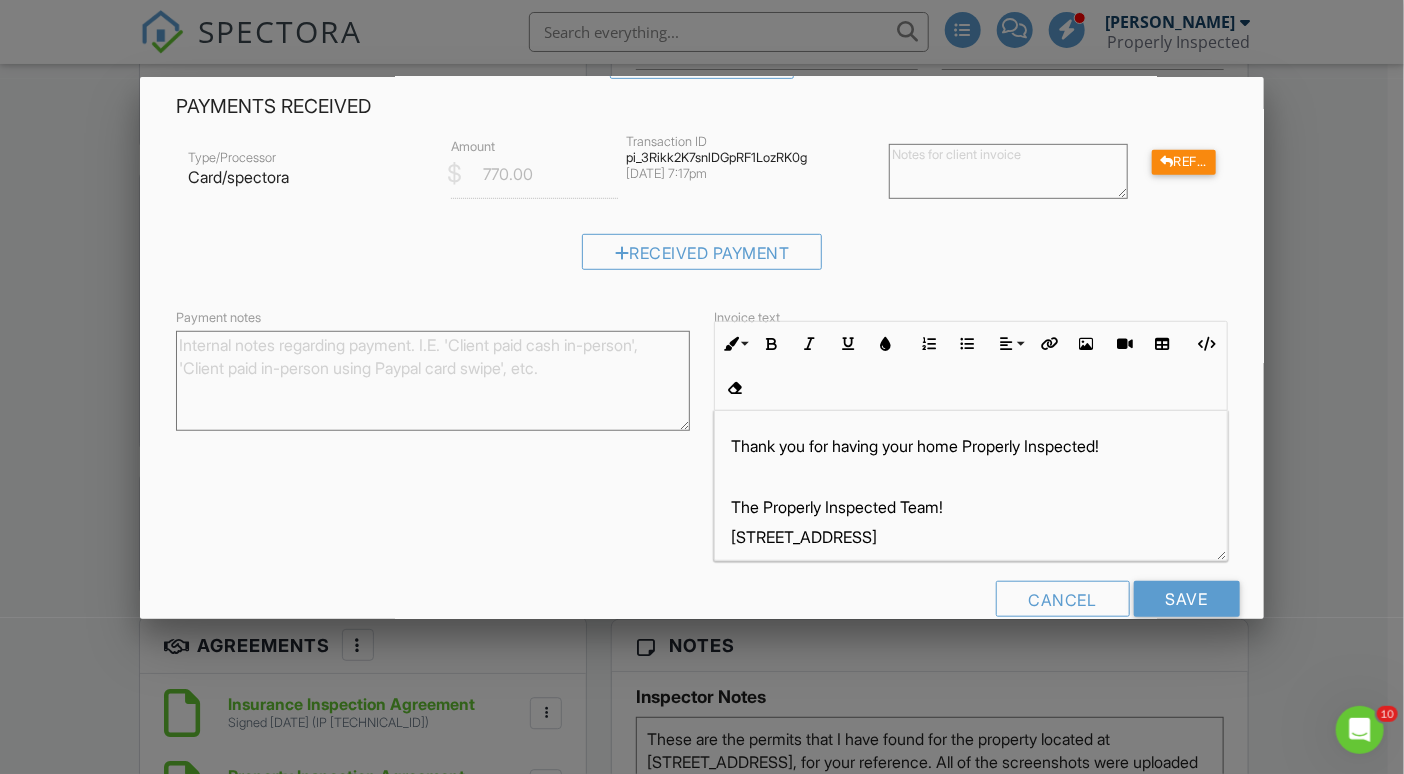 scroll, scrollTop: 552, scrollLeft: 0, axis: vertical 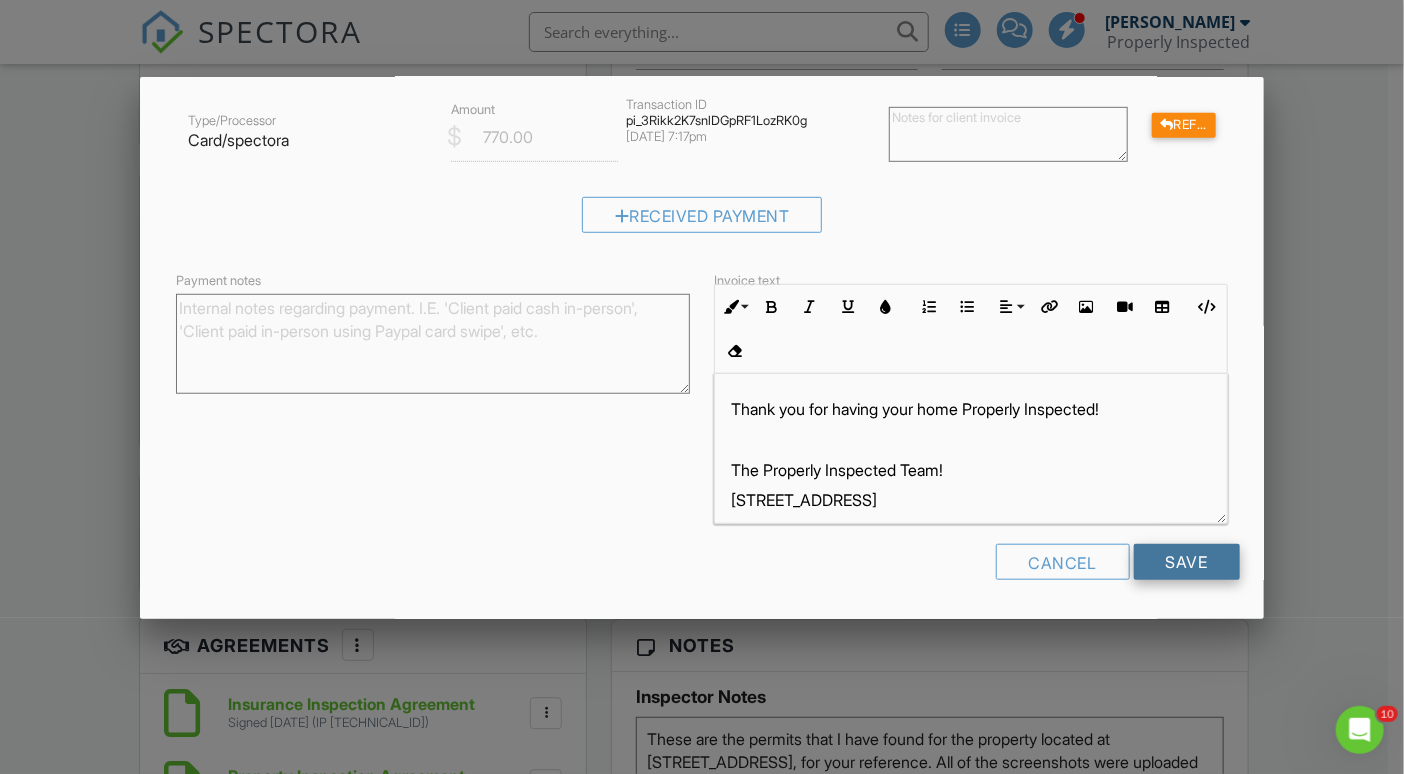 type on "$350.00 (over 50 linear feet)" 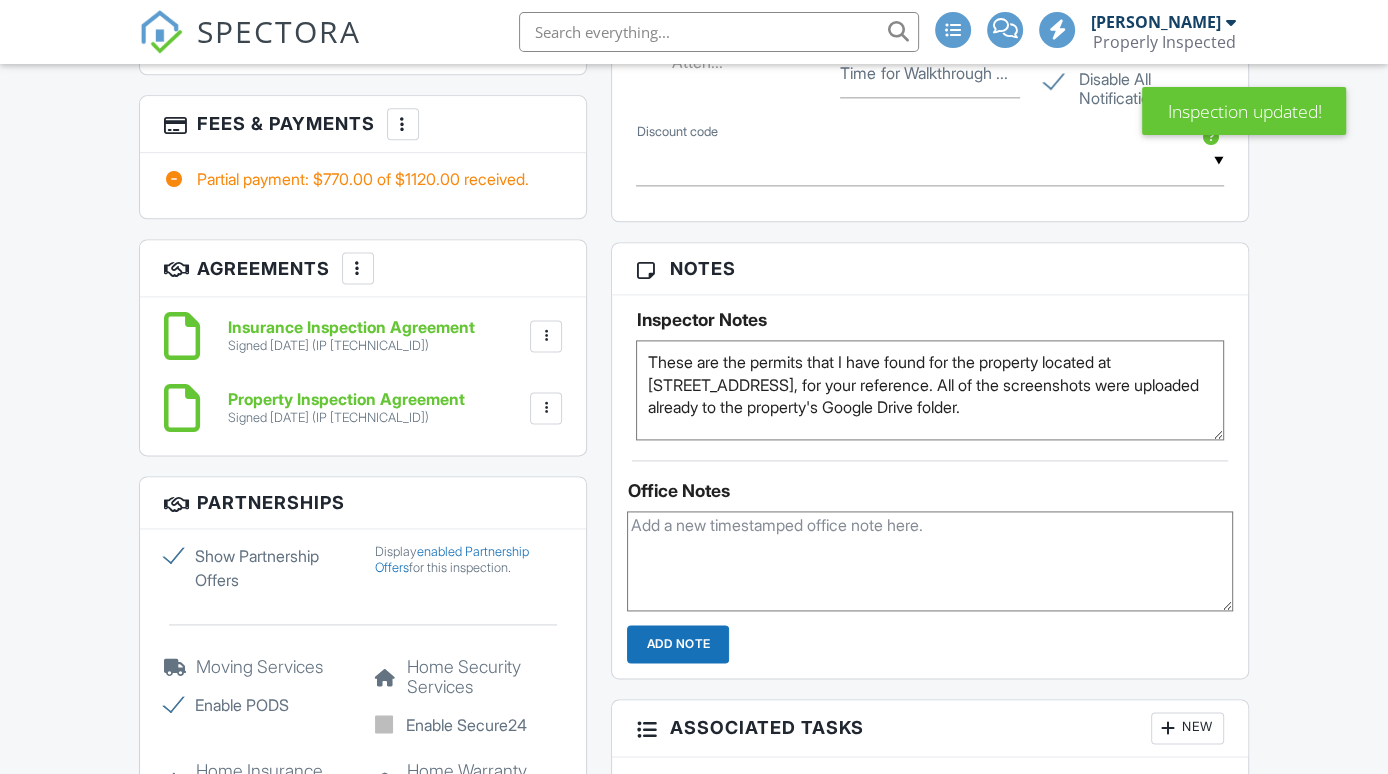 scroll, scrollTop: 2210, scrollLeft: 0, axis: vertical 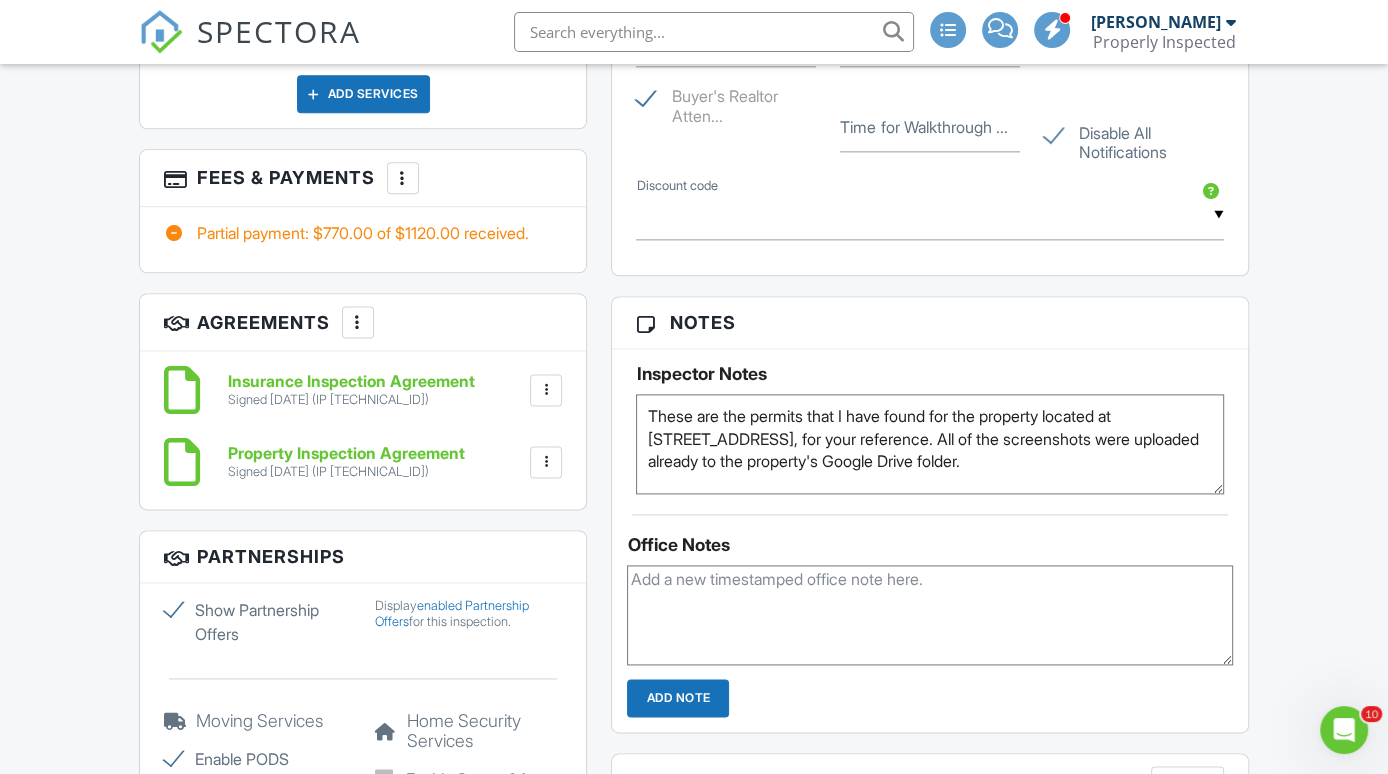 drag, startPoint x: 648, startPoint y: 404, endPoint x: 827, endPoint y: 446, distance: 183.86136 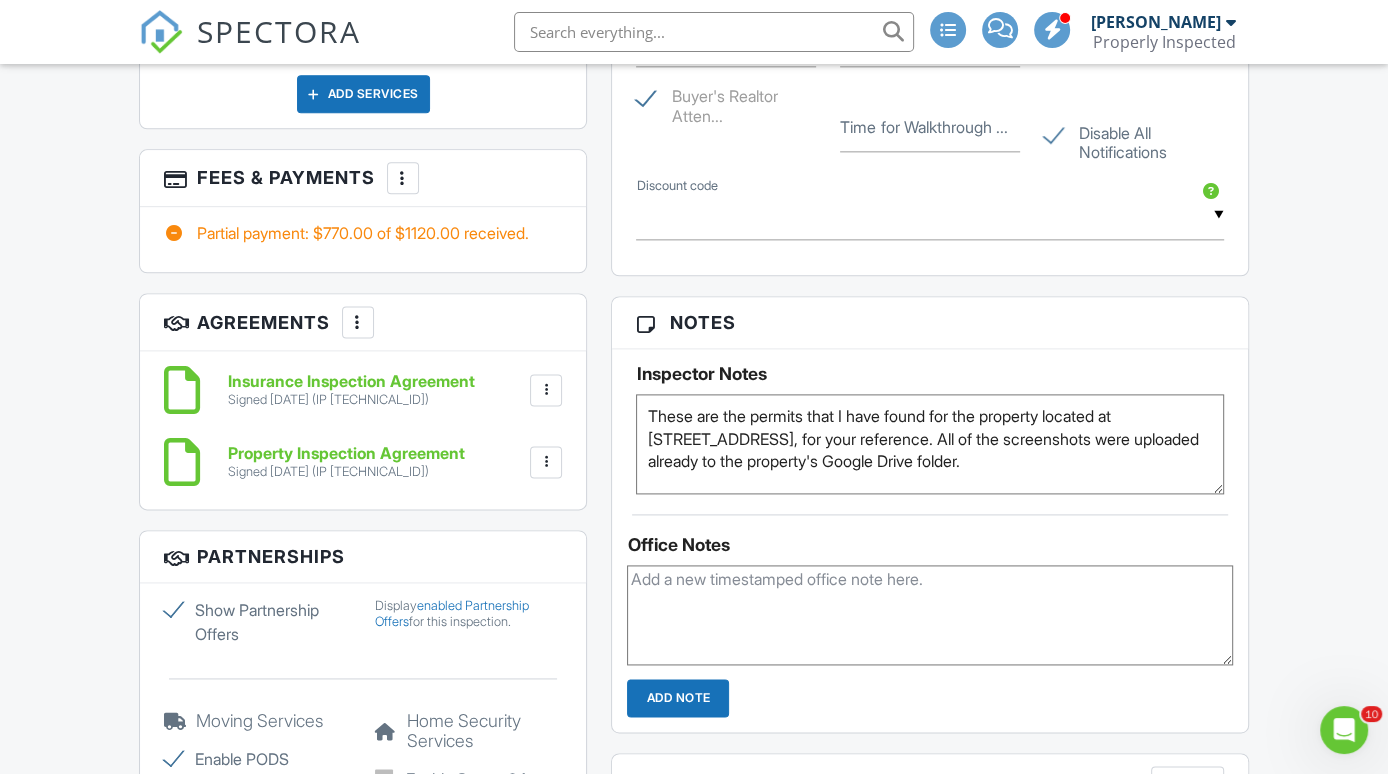 click on "These are the permits that I have found for the property located at 6976 Shore Dr., for your reference. All of the screenshots were uploaded already to the property's Google Drive folder.
08/04/2020: Residential New Construction
09/23/2005: Dock, Tie Pole, & Boat Lift
09/23/2005: Electrical
06/26/1997: Commercial Fence
10/09/2001: HVAC
01/31/2023: Residential Fence
05/08/2007: Commercial Demolition
03/18/2022: Residential Fence
04/21/2021: Swimming Pool" at bounding box center (930, 444) 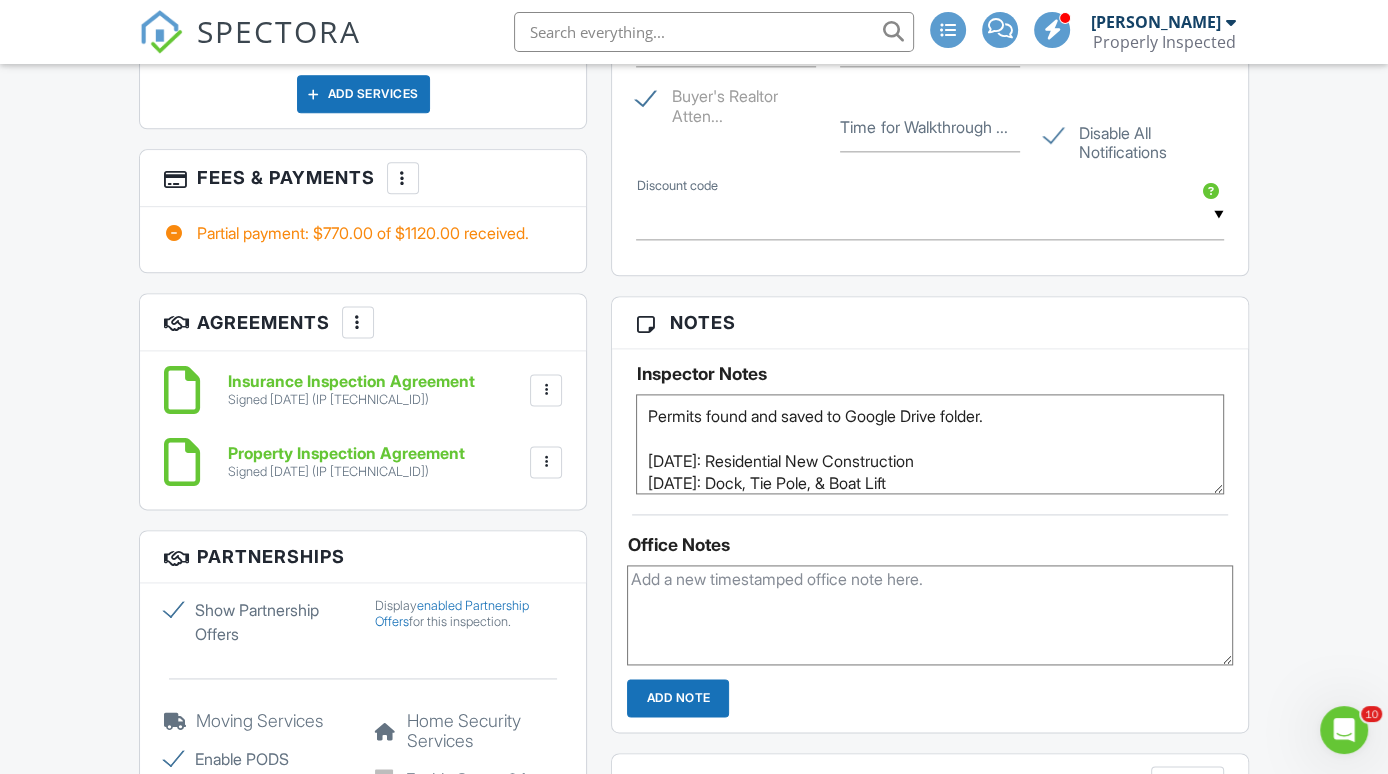 click on "These are the permits that I have found for the property located at 6976 Shore Dr., for your reference. All of the screenshots were uploaded already to the property's Google Drive folder.
08/04/2020: Residential New Construction
09/23/2005: Dock, Tie Pole, & Boat Lift
09/23/2005: Electrical
06/26/1997: Commercial Fence
10/09/2001: HVAC
01/31/2023: Residential Fence
05/08/2007: Commercial Demolition
03/18/2022: Residential Fence
04/21/2021: Swimming Pool" at bounding box center [930, 444] 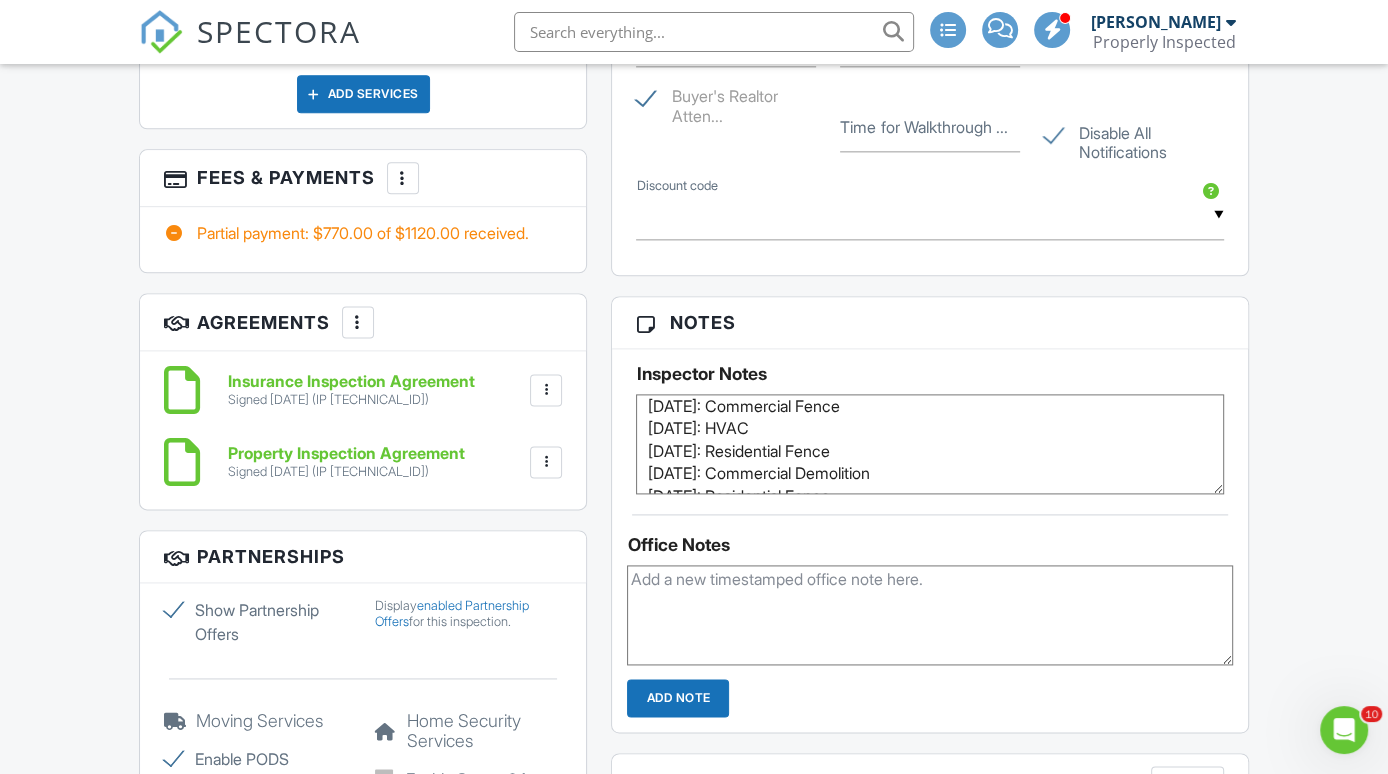 scroll, scrollTop: 120, scrollLeft: 0, axis: vertical 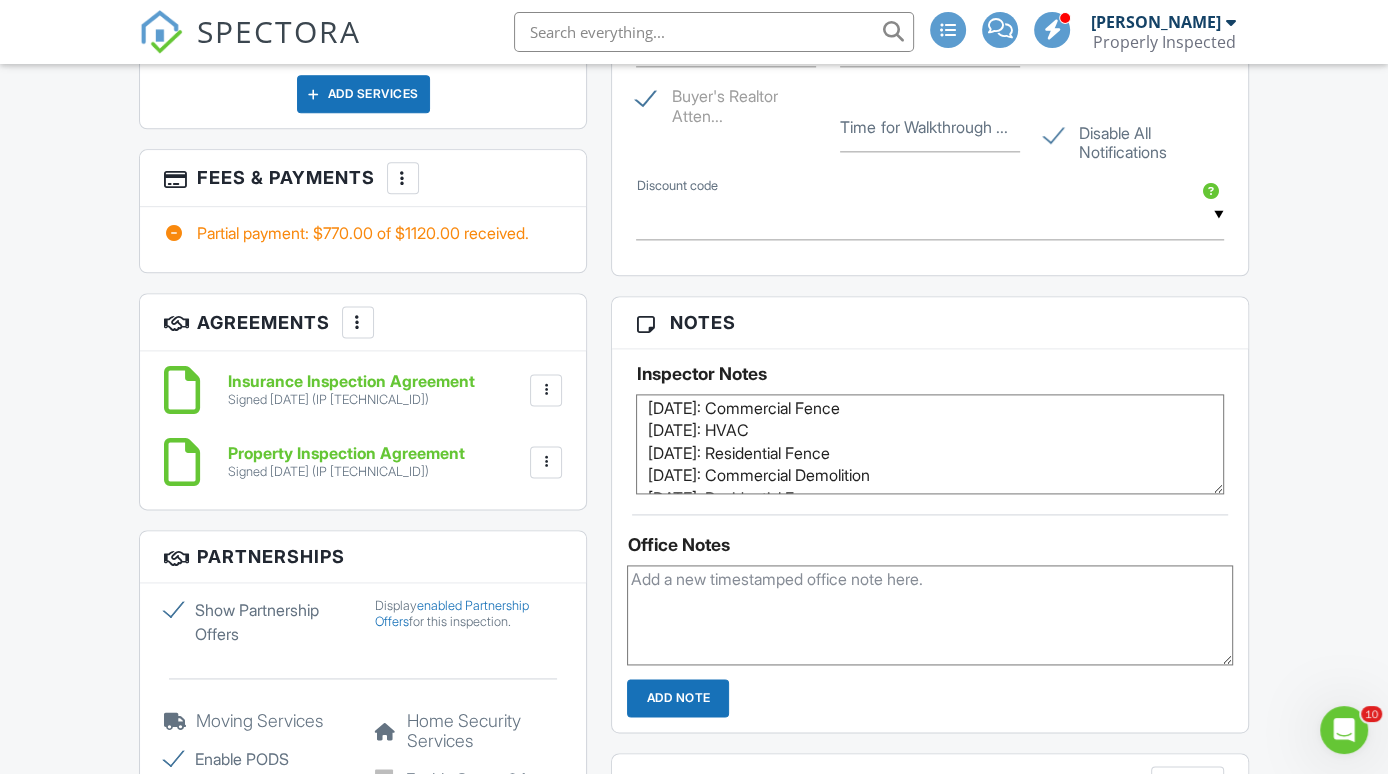 type on "Permits found and saved to Google Drive:
08/04/2020: Residential New Construction
09/23/2005: Dock, Tie Pole, & Boat Lift
09/23/2005: Electrical
06/26/1997: Commercial Fence
10/09/2001: HVAC
01/31/2023: Residential Fence
05/08/2007: Commercial Demolition
03/18/2022: Residential Fence
04/21/2021: Swimming Pool" 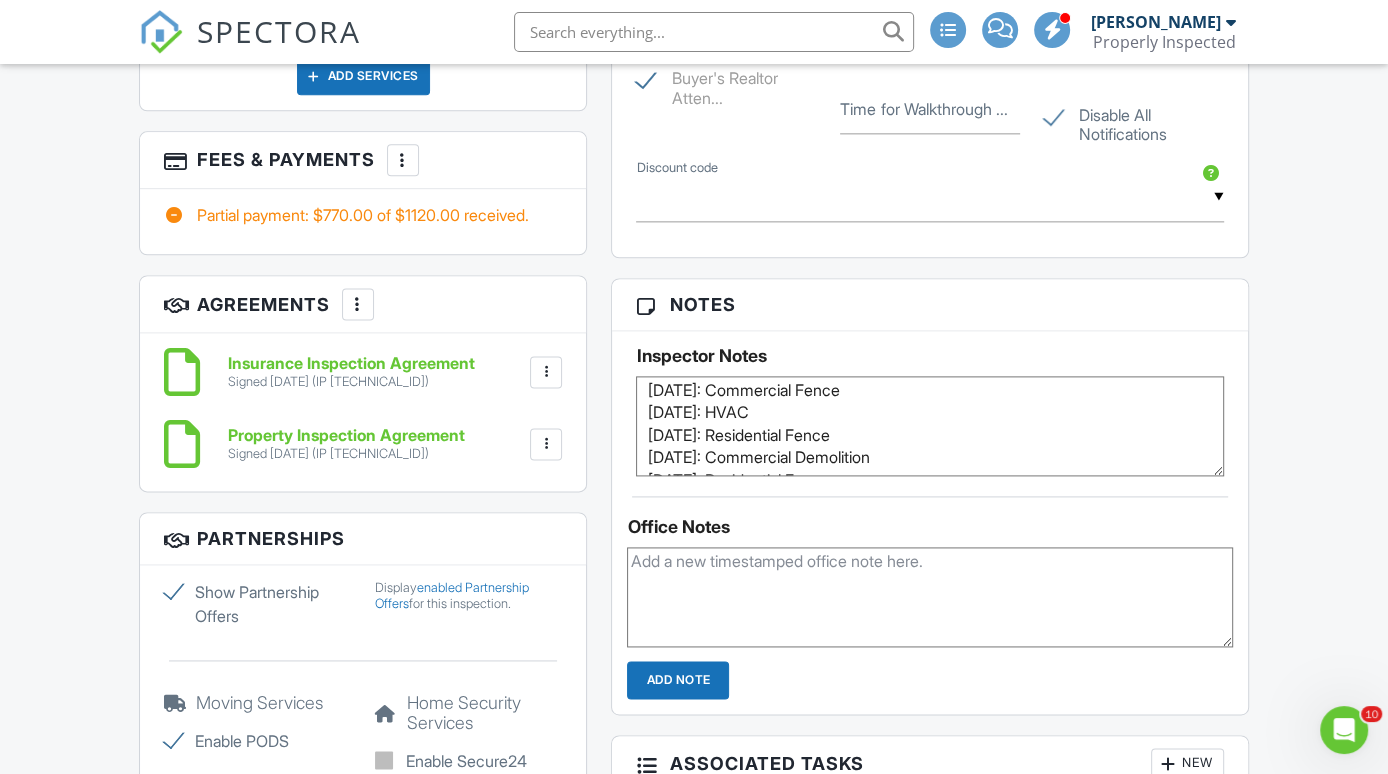 scroll, scrollTop: 2081, scrollLeft: 0, axis: vertical 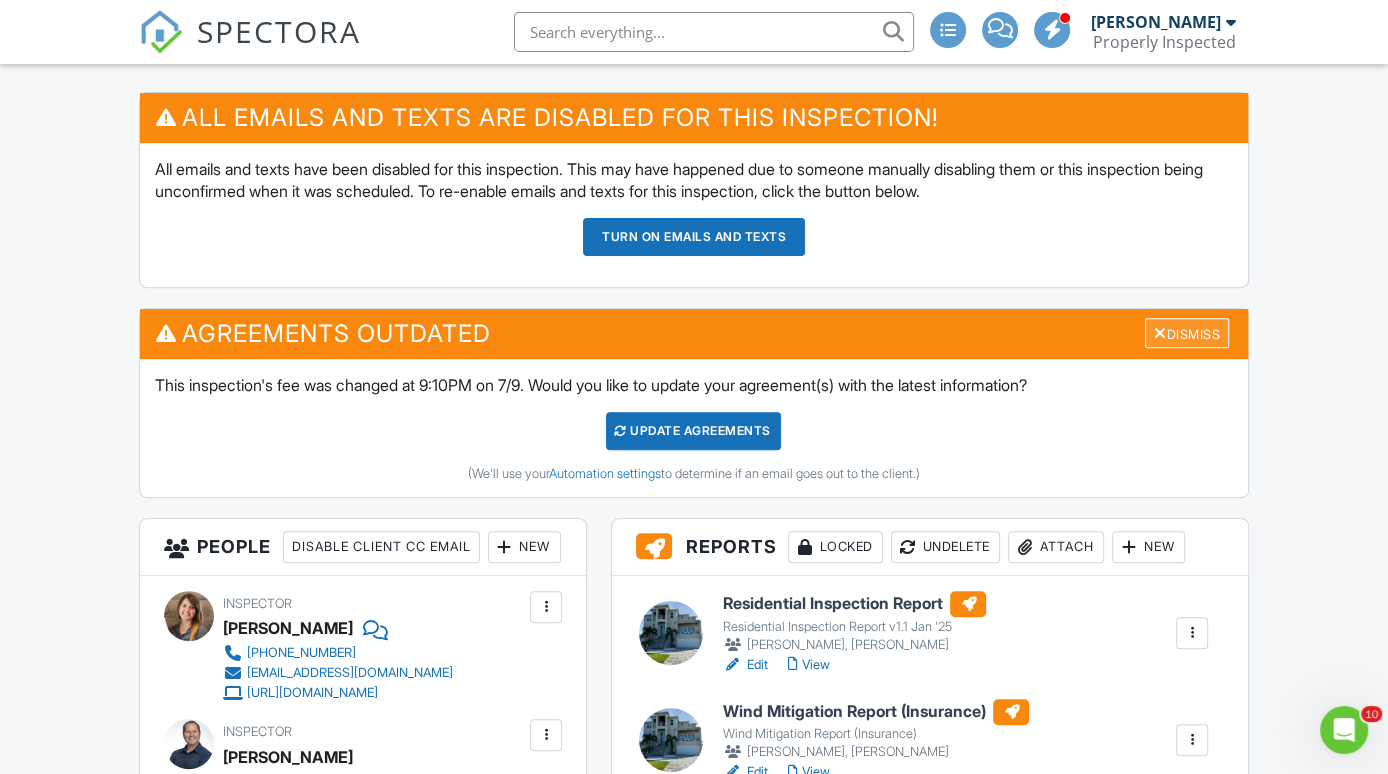 click on "Dismiss" at bounding box center (1187, 333) 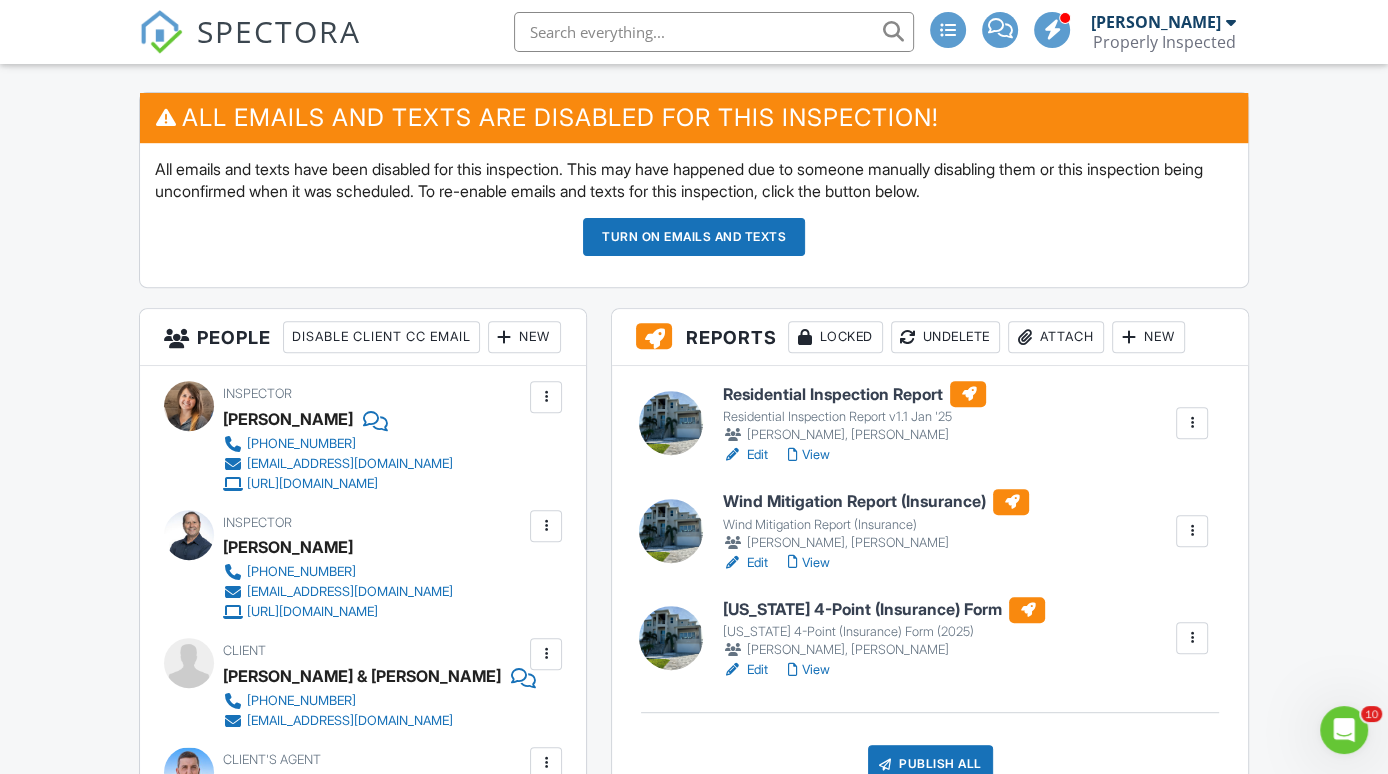 click on "Turn on emails and texts" at bounding box center [694, 237] 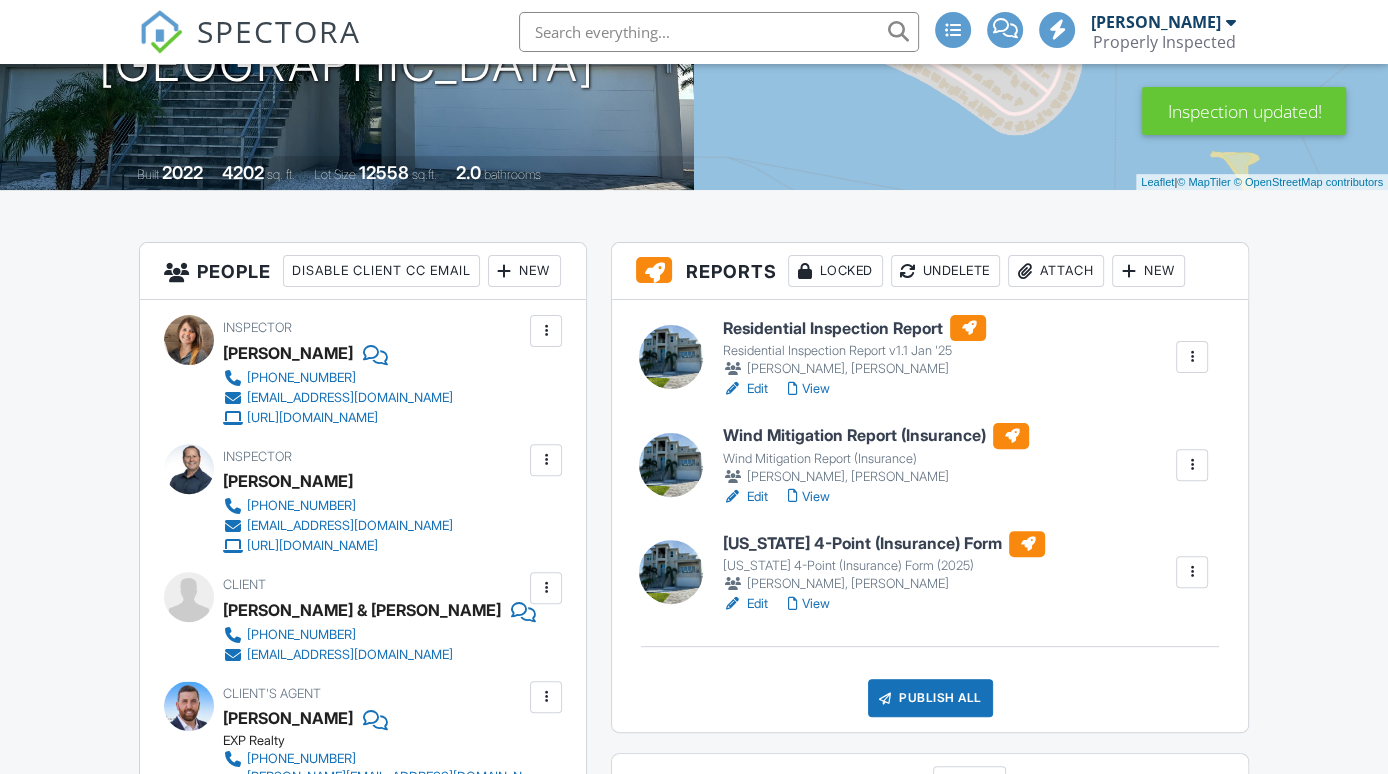 scroll, scrollTop: 344, scrollLeft: 0, axis: vertical 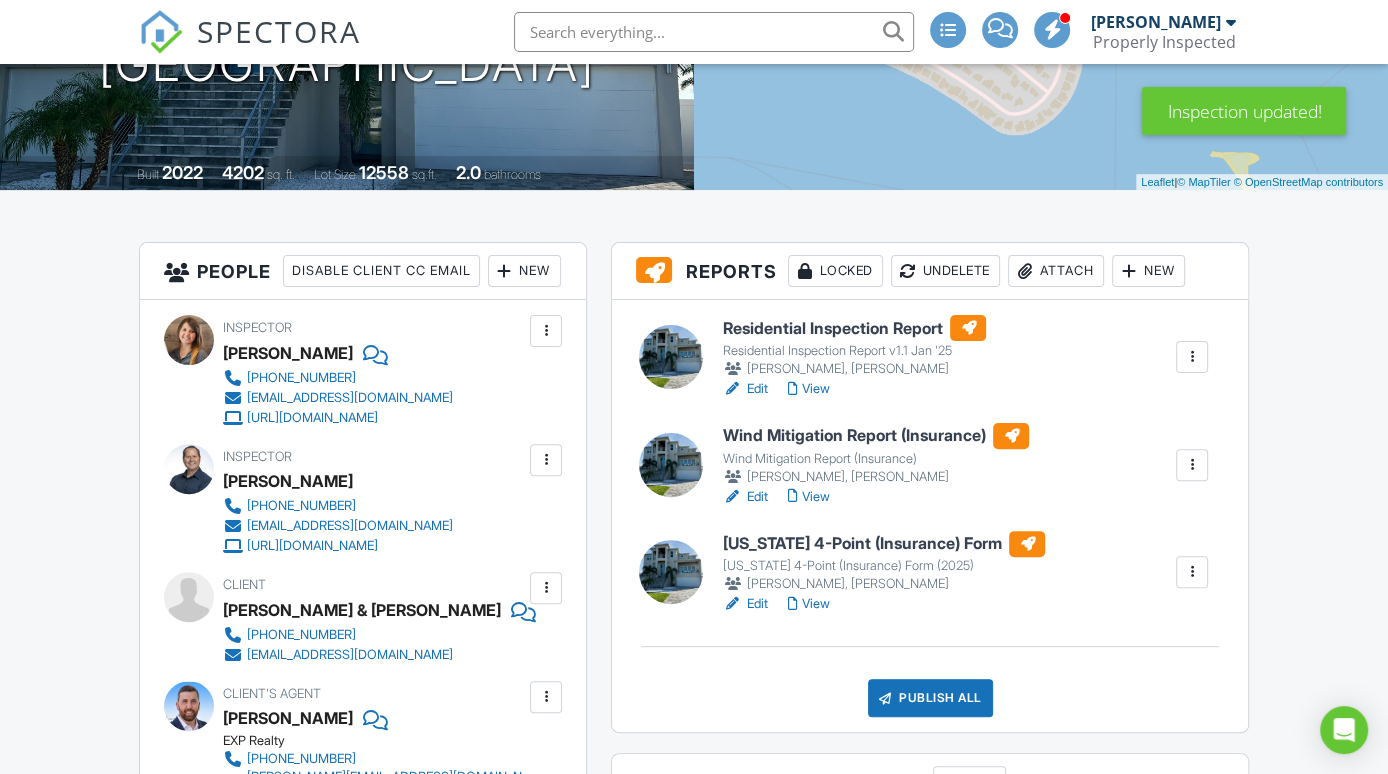 click on "View" at bounding box center (808, 389) 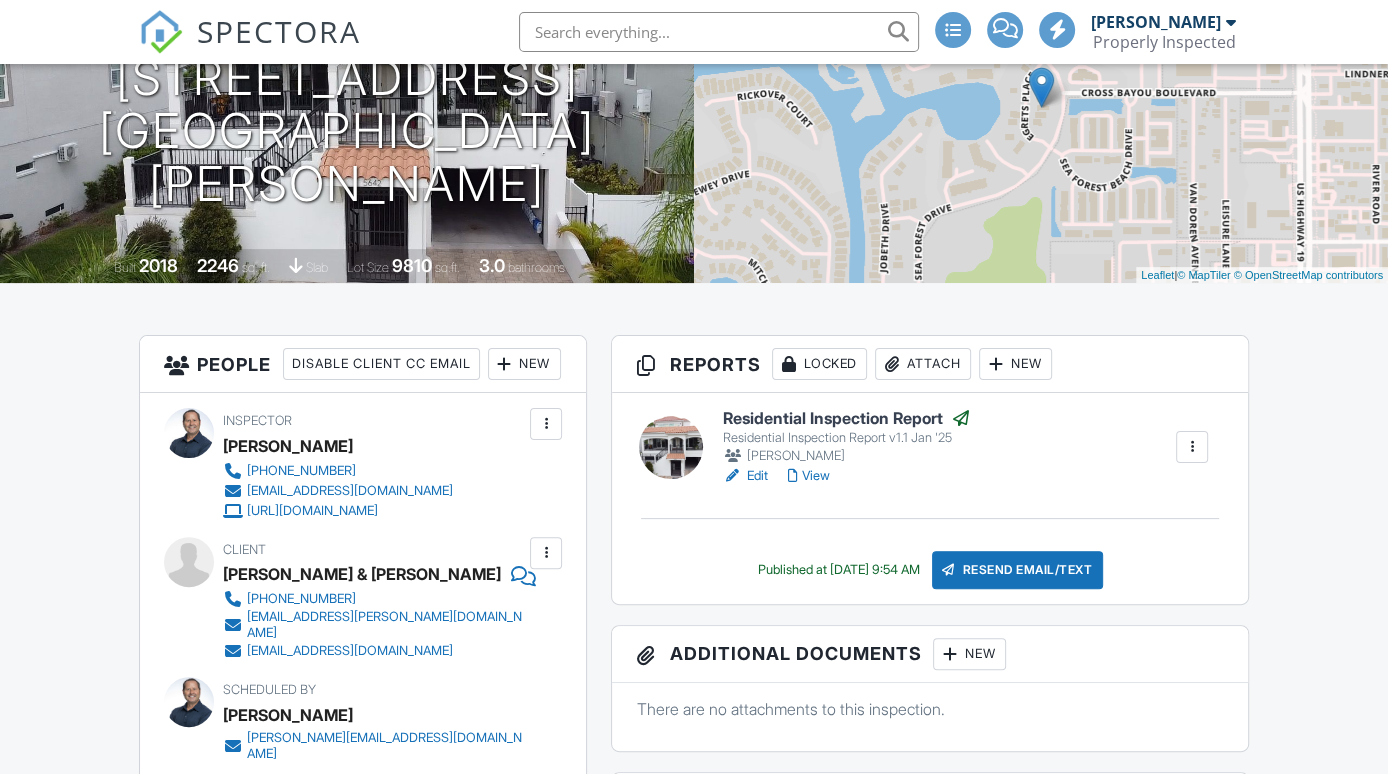 scroll, scrollTop: 251, scrollLeft: 0, axis: vertical 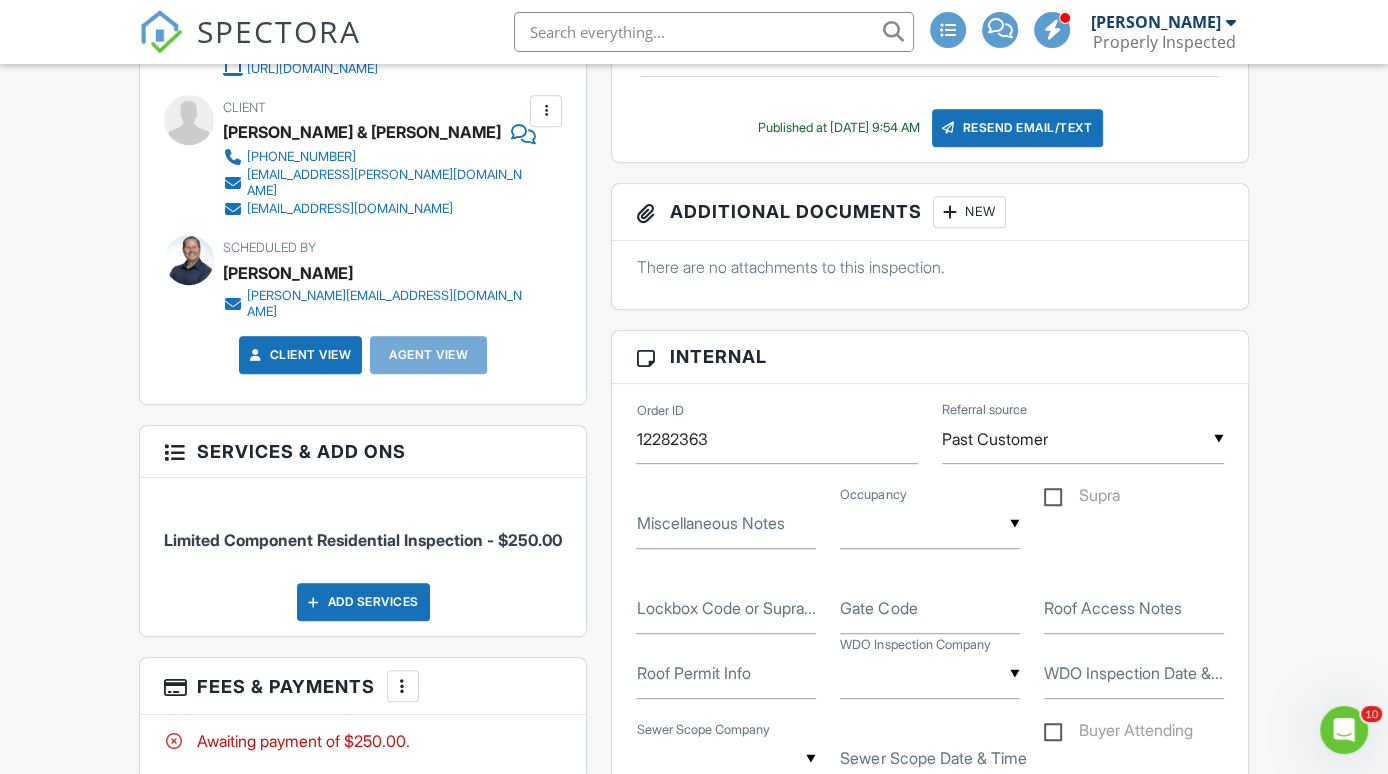 click on "Resend Email/Text" at bounding box center (1018, 128) 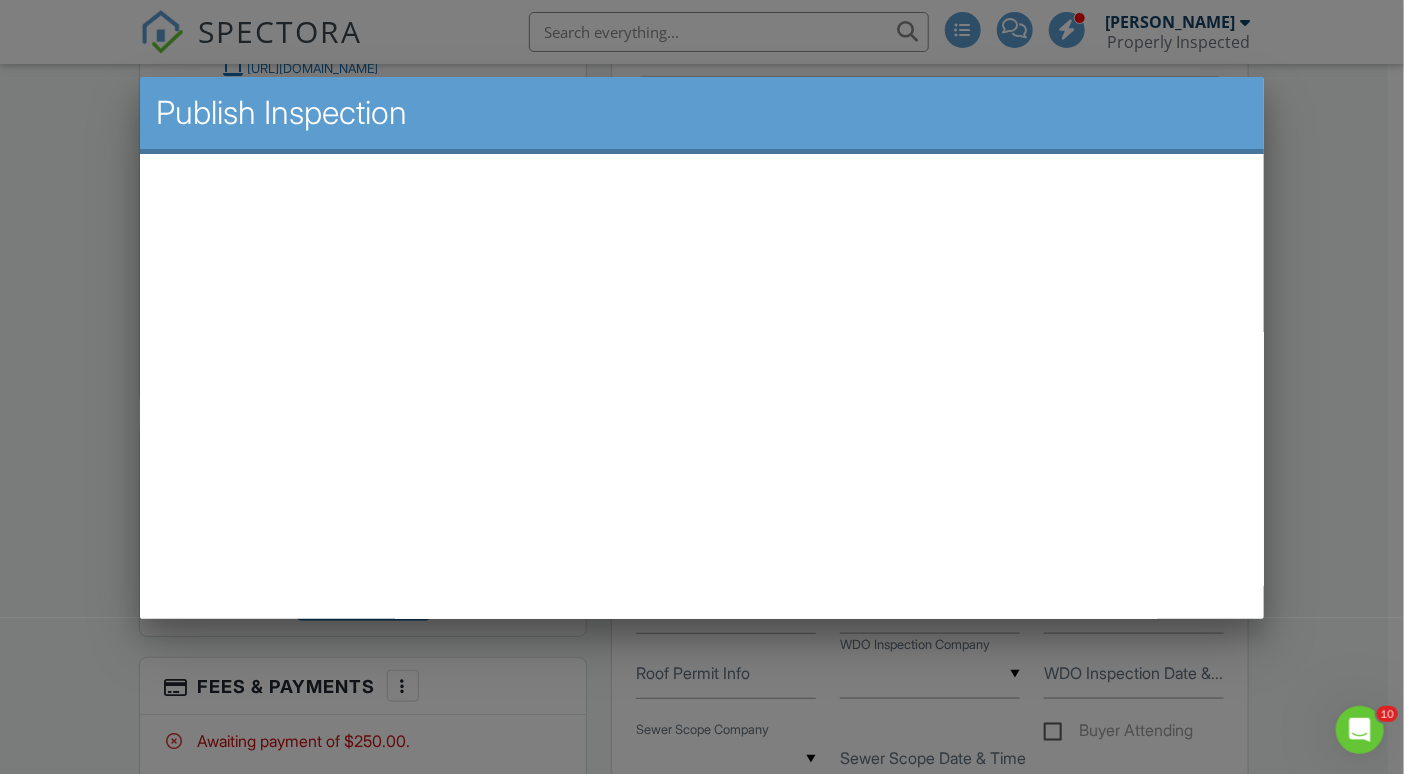 scroll, scrollTop: 0, scrollLeft: 0, axis: both 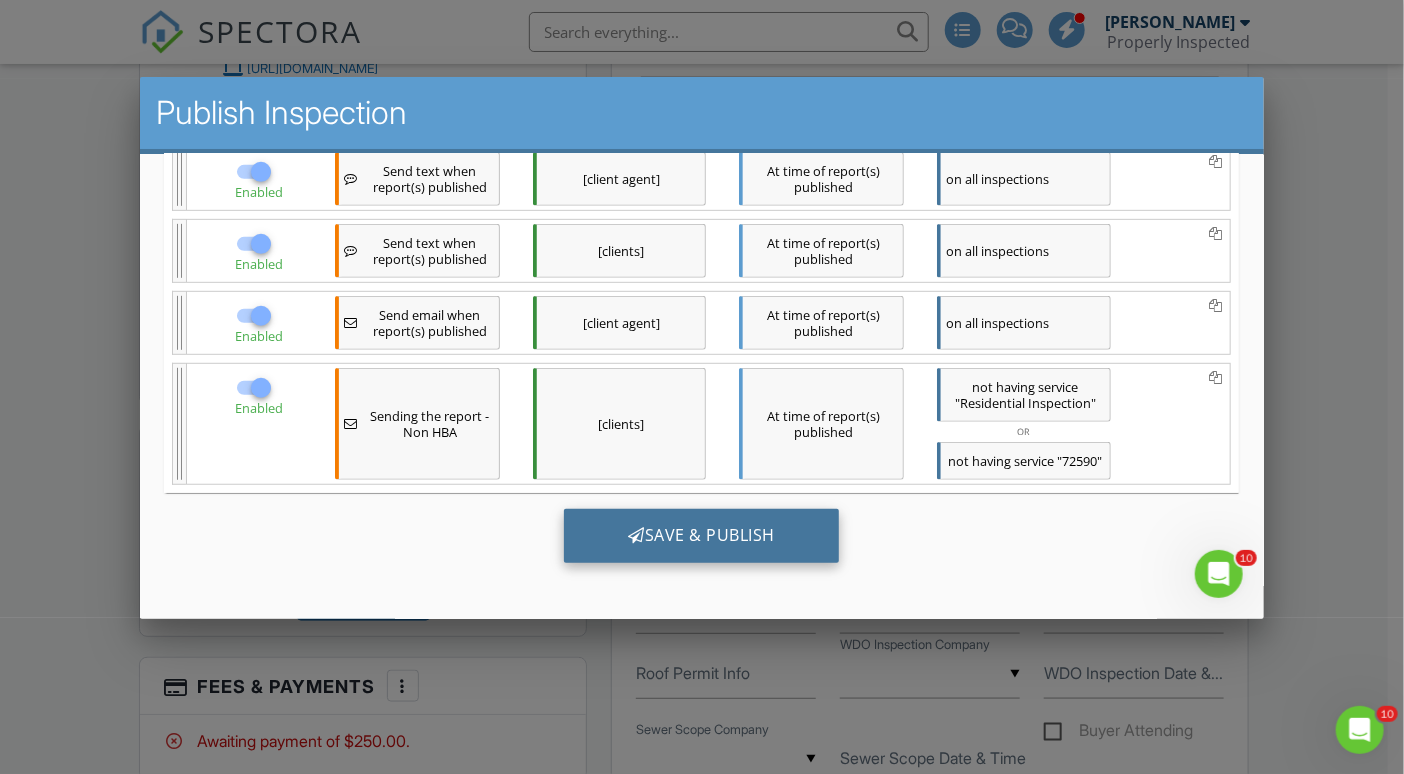 click on "Save & Publish" at bounding box center [701, 536] 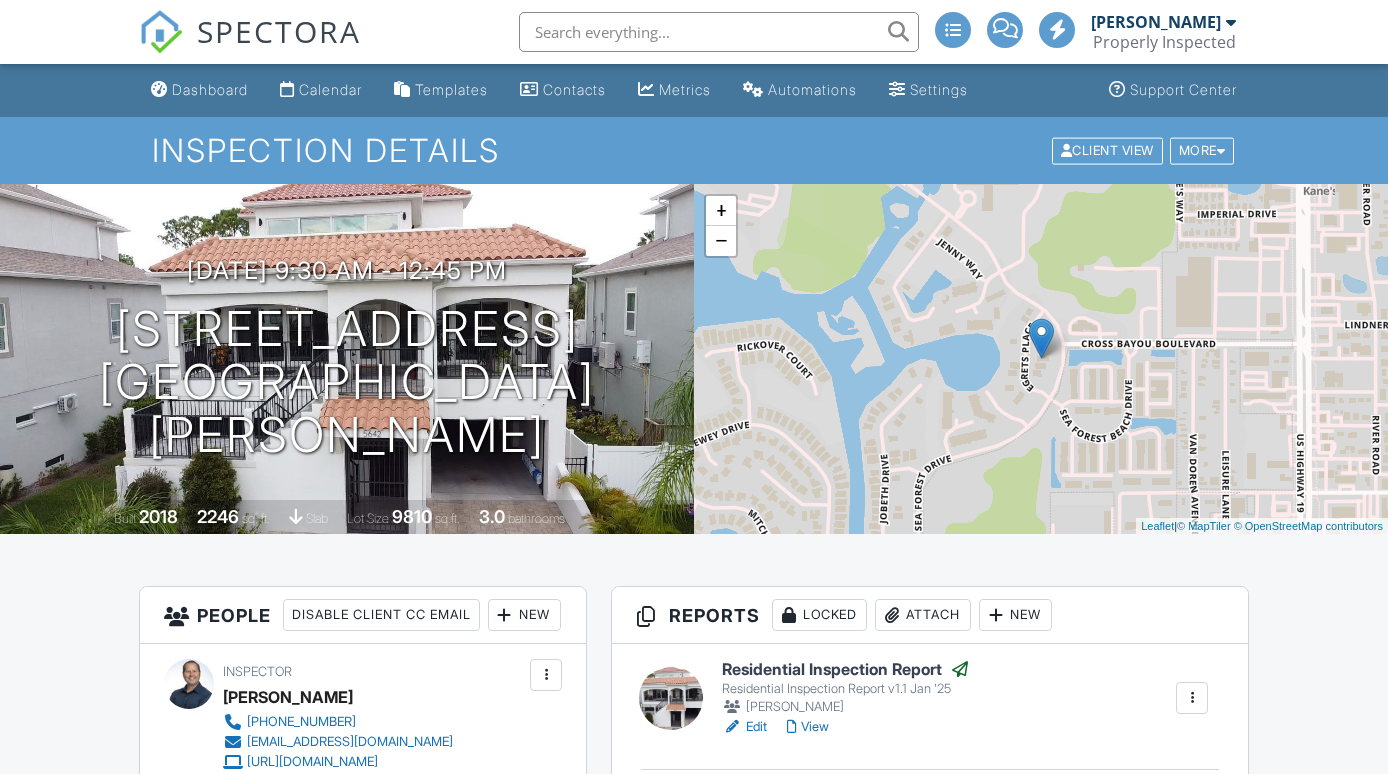 scroll, scrollTop: 0, scrollLeft: 0, axis: both 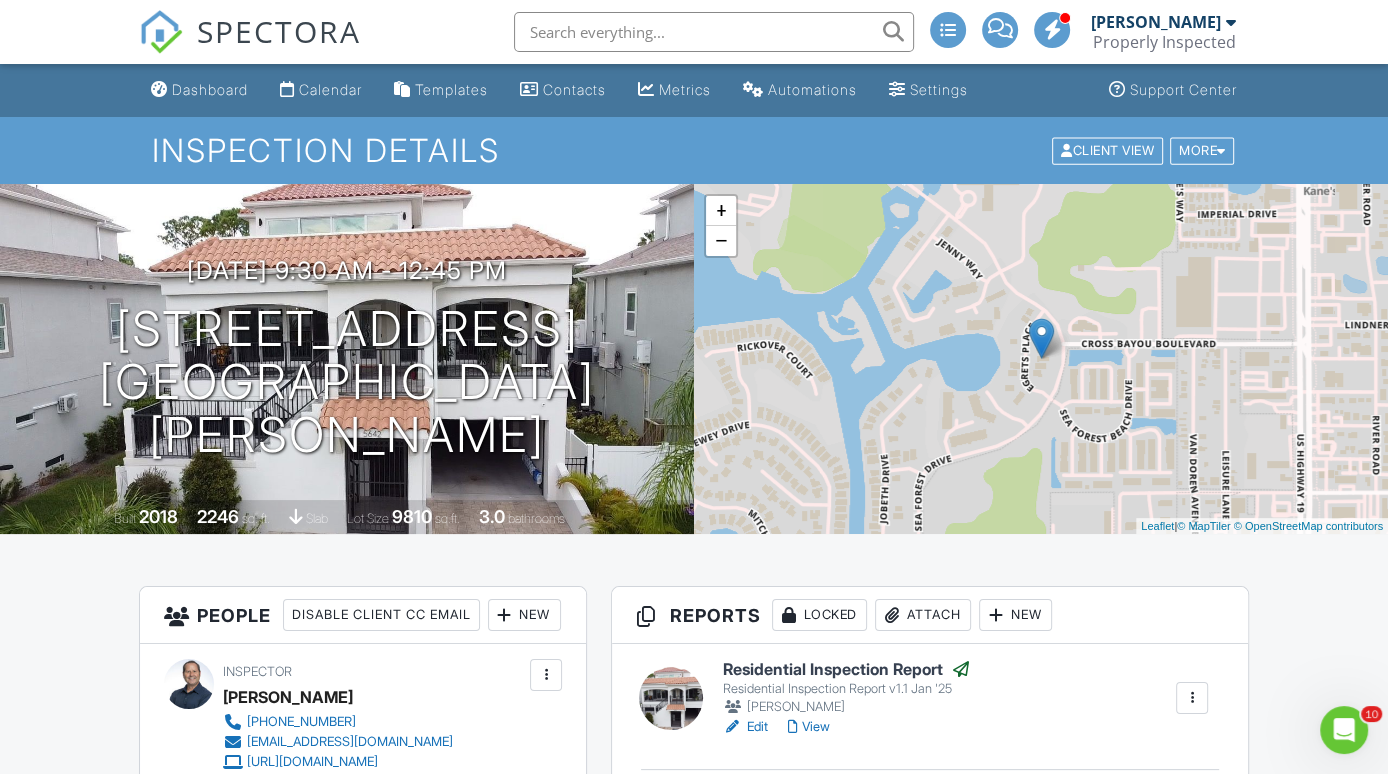 click on "Dashboard" at bounding box center [210, 89] 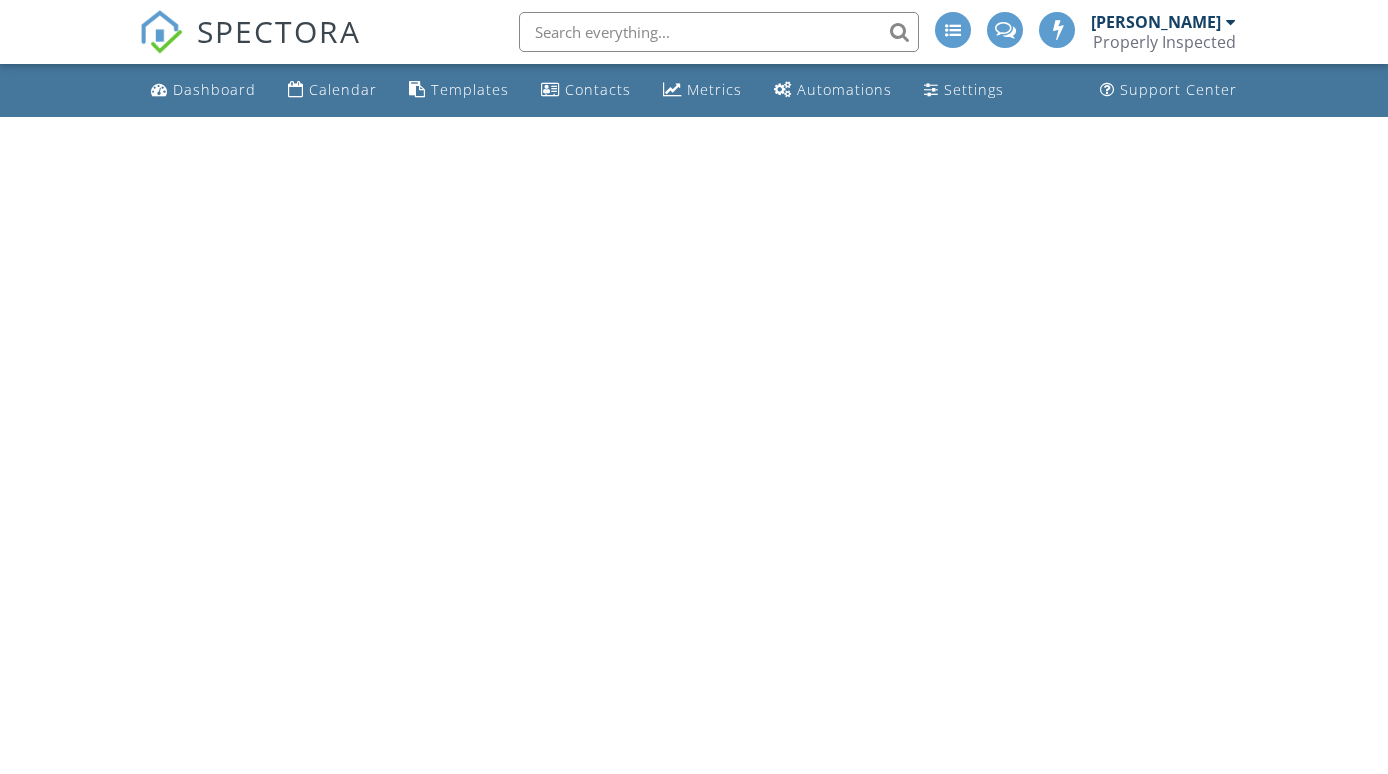 scroll, scrollTop: 0, scrollLeft: 0, axis: both 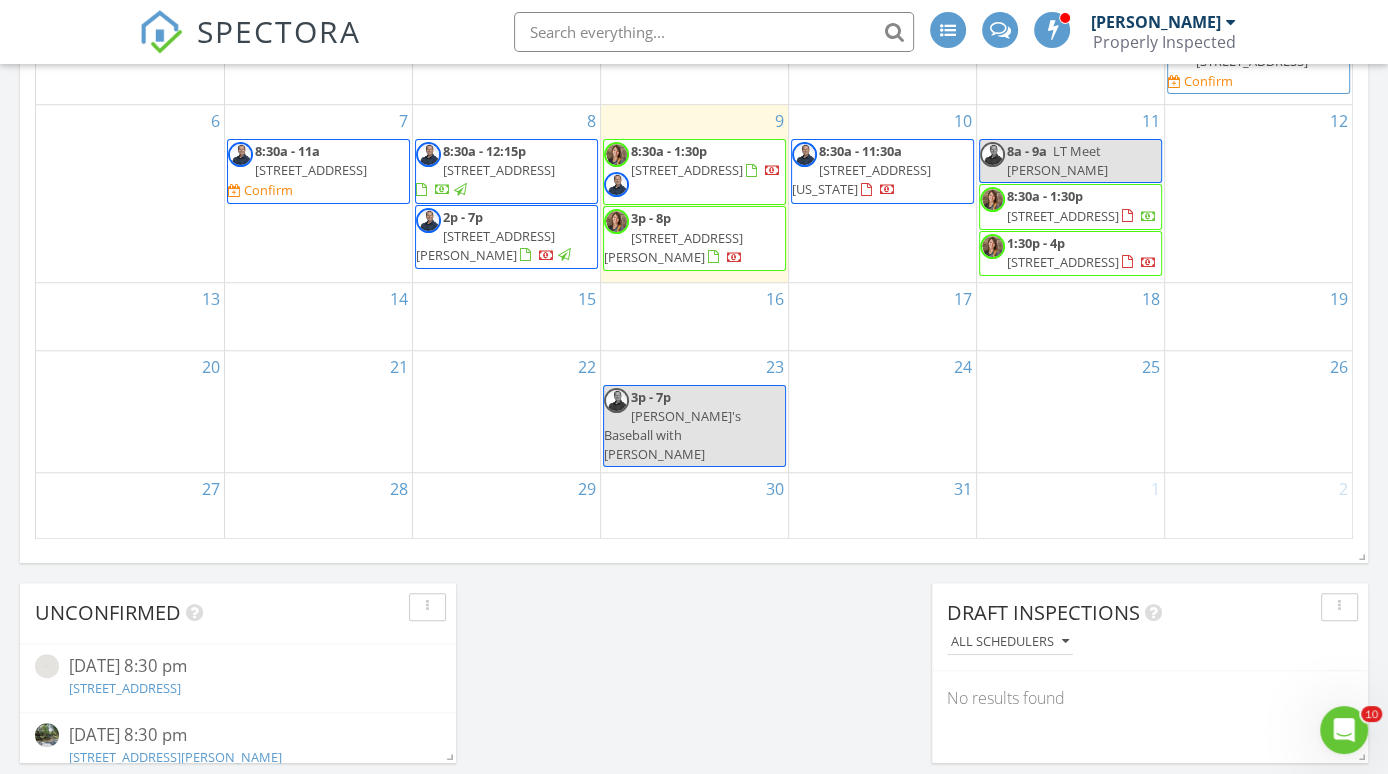click at bounding box center [714, 32] 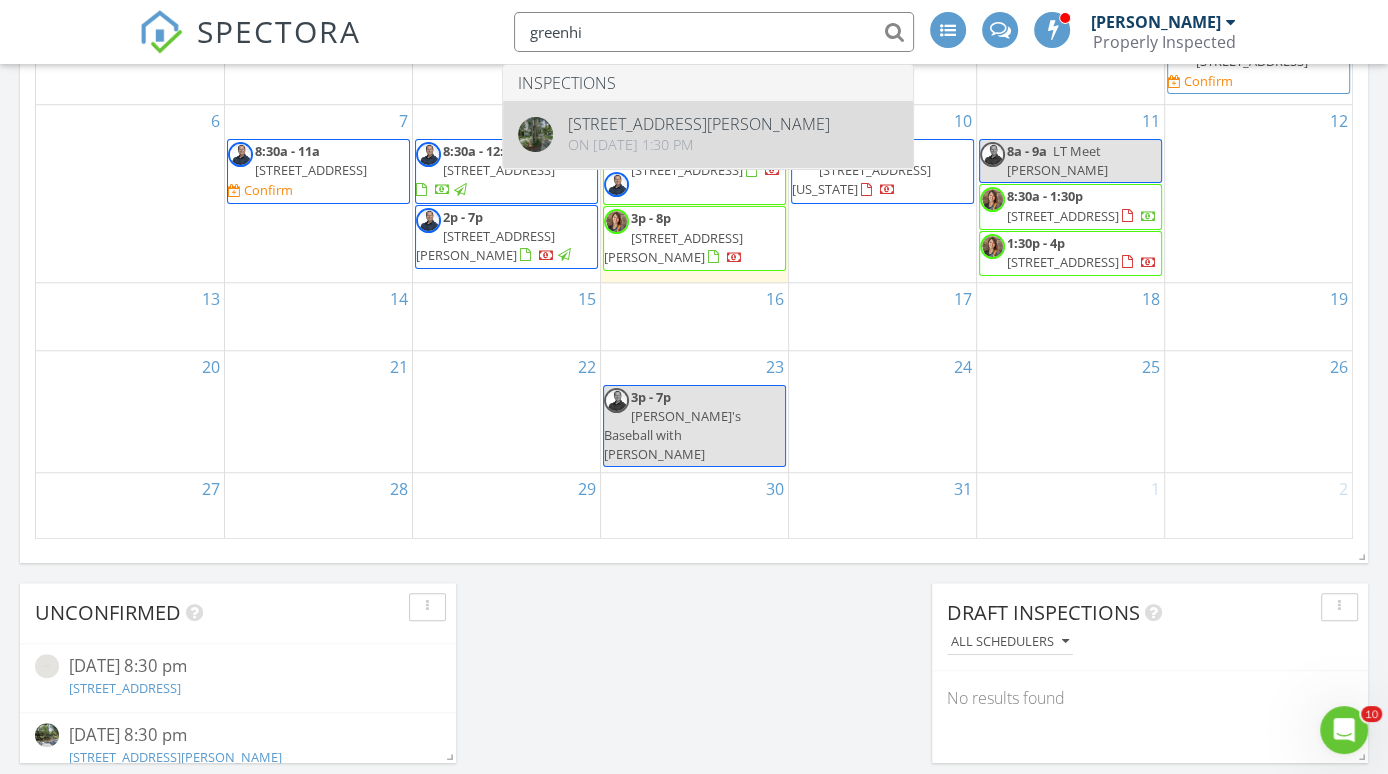 type on "greenhi" 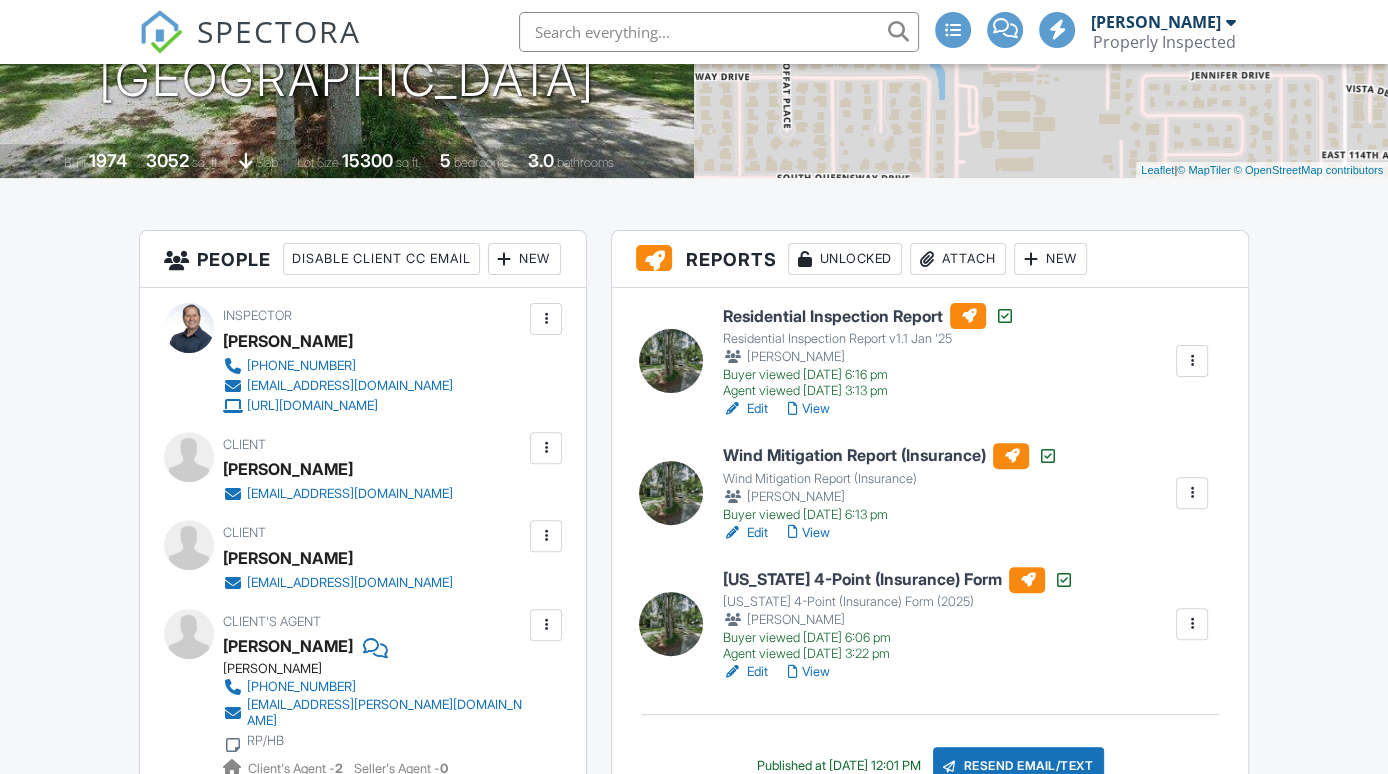 scroll, scrollTop: 478, scrollLeft: 0, axis: vertical 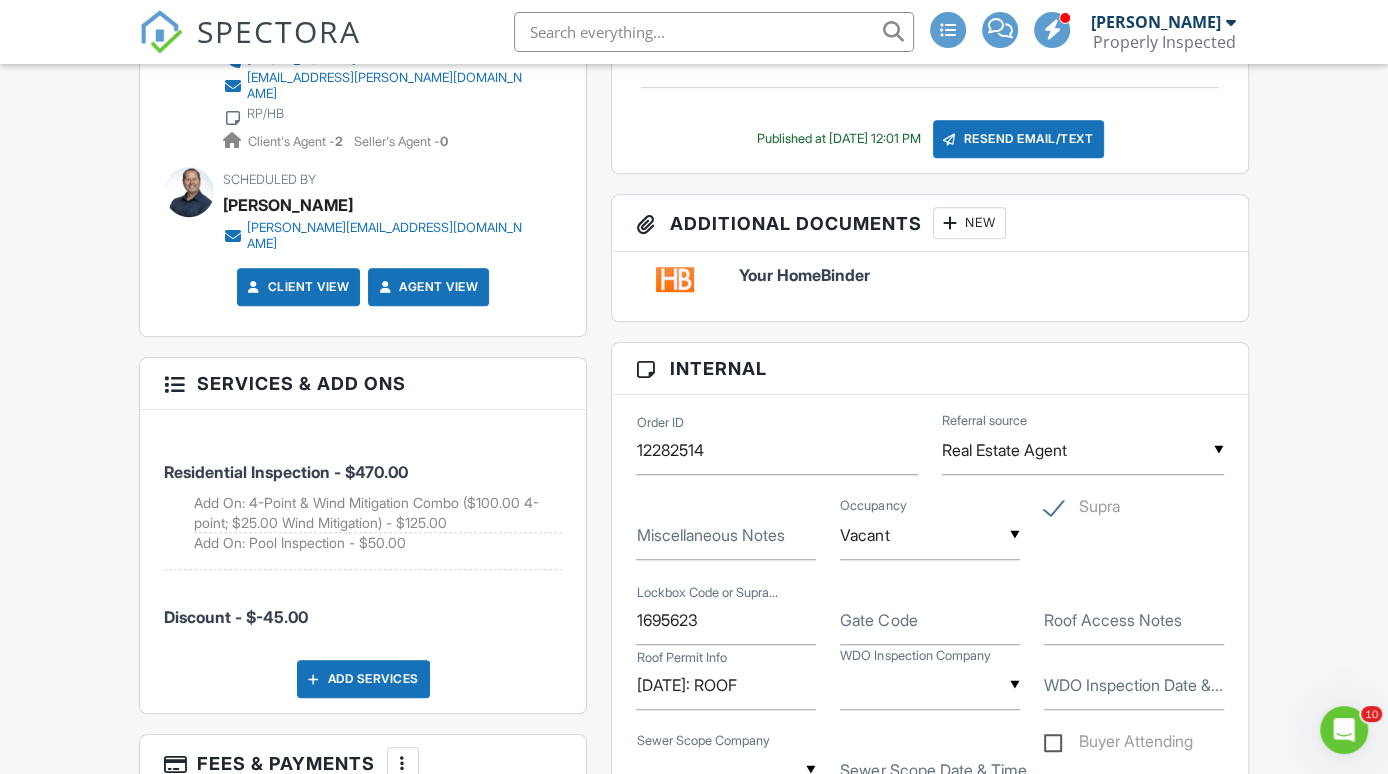 click on "Dashboard
Calendar
Templates
Contacts
Metrics
Automations
Settings
Support Center
Inspection Details
Client View
More
Property Details
Reschedule
Reorder / Copy
Share
Cancel
[GEOGRAPHIC_DATA]
Print Order
Convert to V9
View Change Log
[DATE]  1:30 pm
- 6:00 pm
[STREET_ADDRESS][PERSON_NAME]
[GEOGRAPHIC_DATA], FL 33617
Built
1974
3052
sq. ft.
slab
Lot Size
15300
sq.ft.
5
bedrooms
3.0
bathrooms
+ − Leaflet  |  © MapTiler   © OpenStreetMap contributors
All emails and texts are disabled for this inspection!
Turn on emails and texts
Reports
Unlocked
Attach
New
Residential Inspection Report
Residential Inspection Report v1.1 Jan '25" at bounding box center (694, 1320) 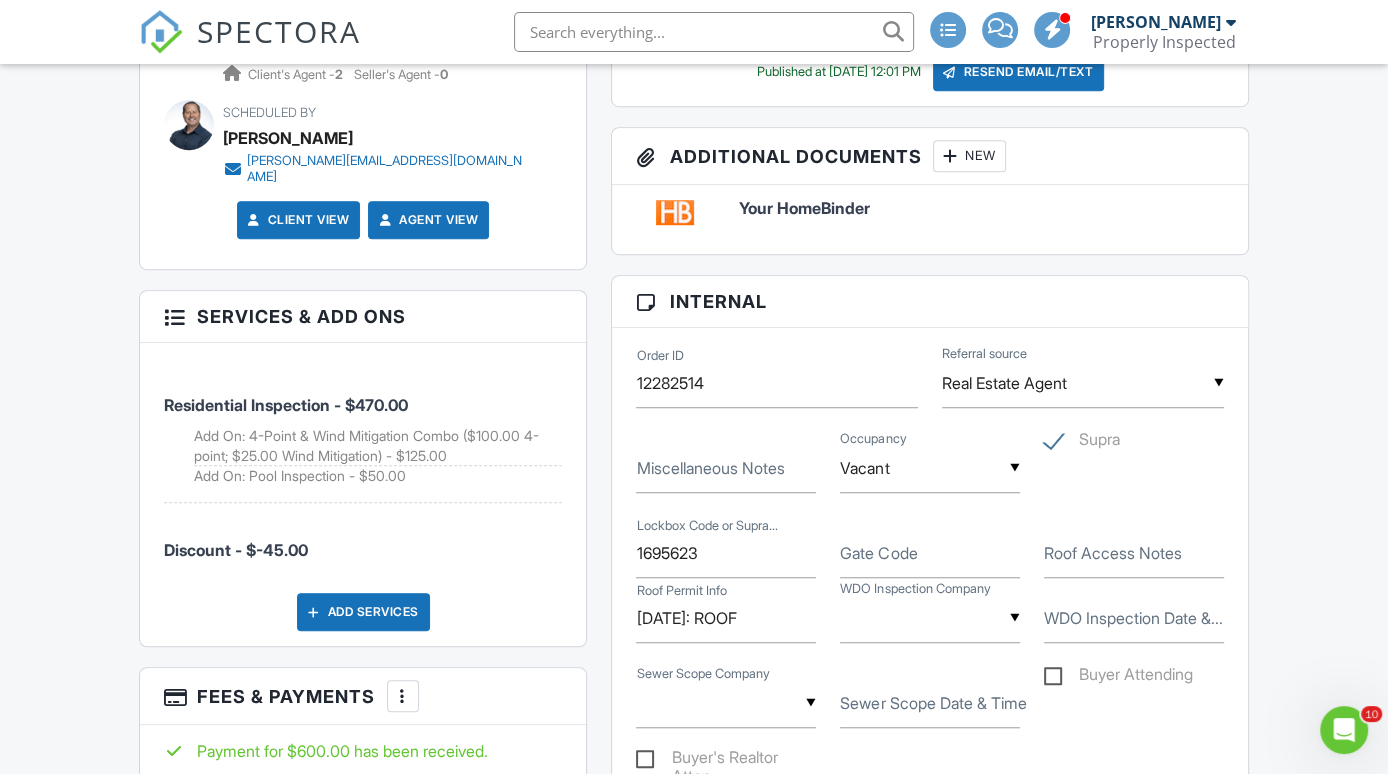 scroll, scrollTop: 1090, scrollLeft: 0, axis: vertical 